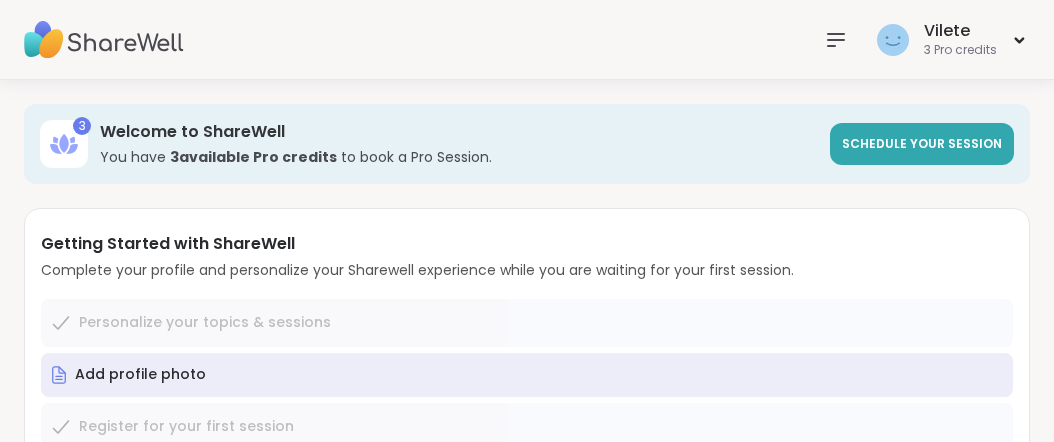 scroll, scrollTop: 0, scrollLeft: 0, axis: both 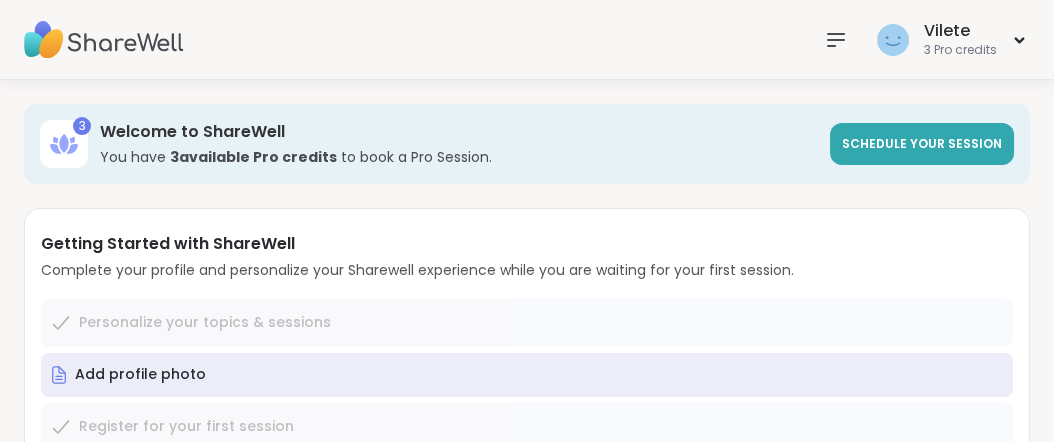 click 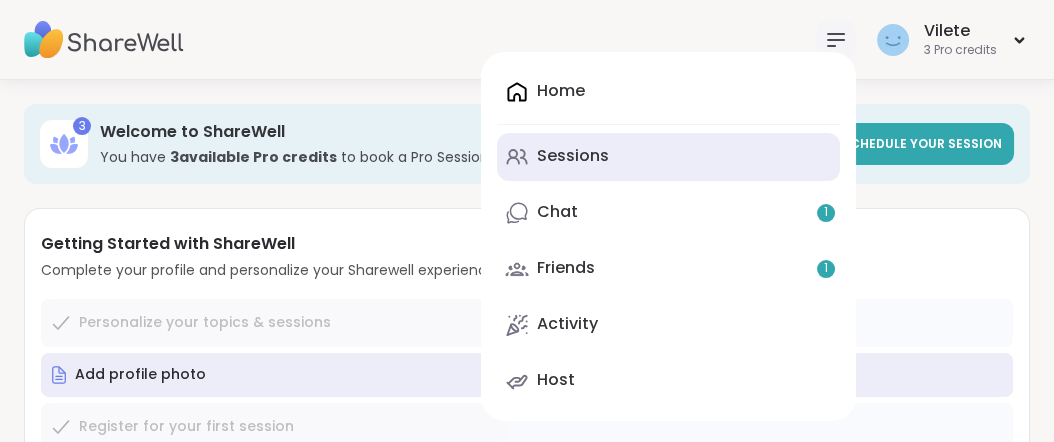 click on "Sessions" at bounding box center [573, 156] 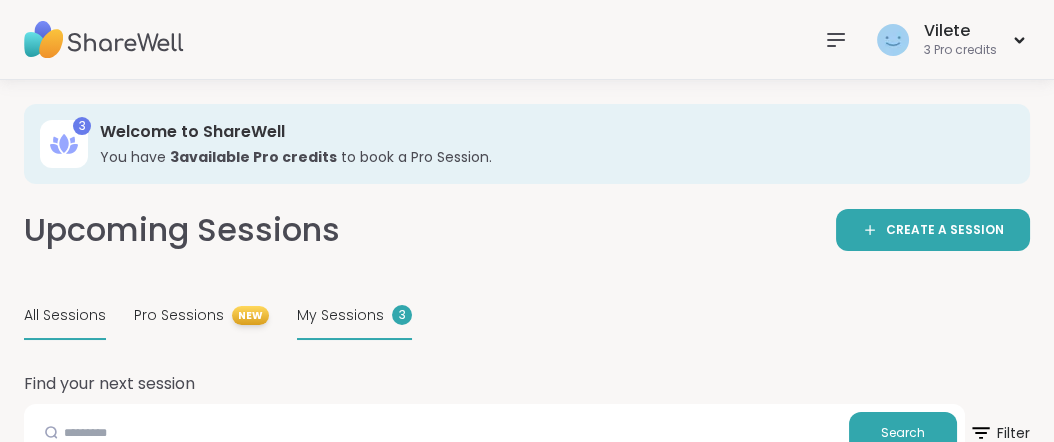 click on "My Sessions" at bounding box center (340, 315) 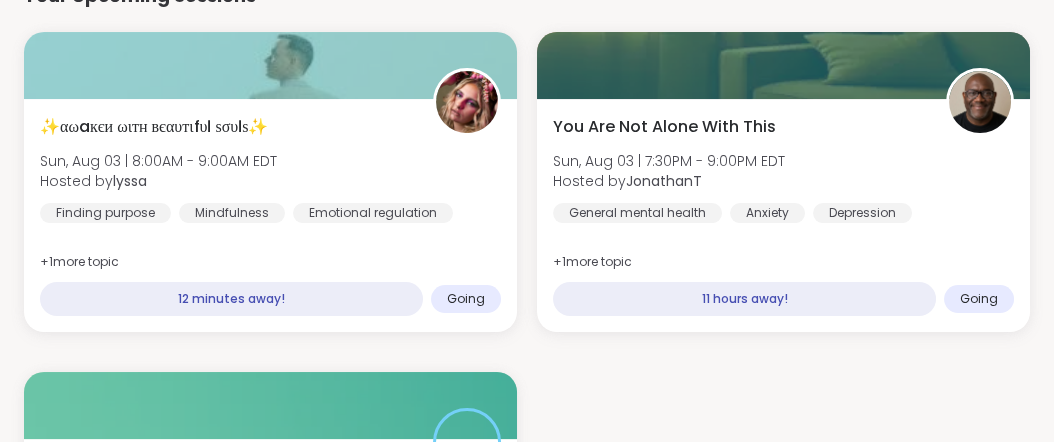 scroll, scrollTop: 403, scrollLeft: 0, axis: vertical 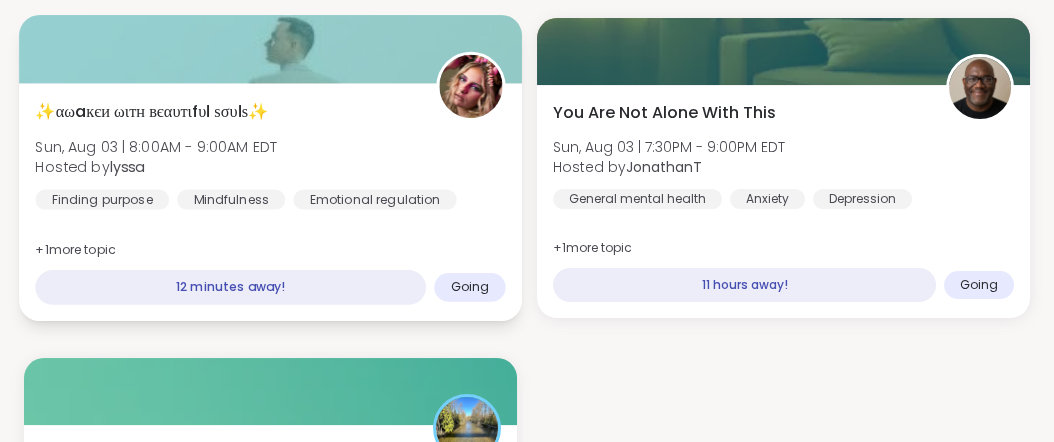 click on "✨αωaкєи ωιтн вєαυтιfυℓ ѕσυℓѕ✨" at bounding box center (151, 112) 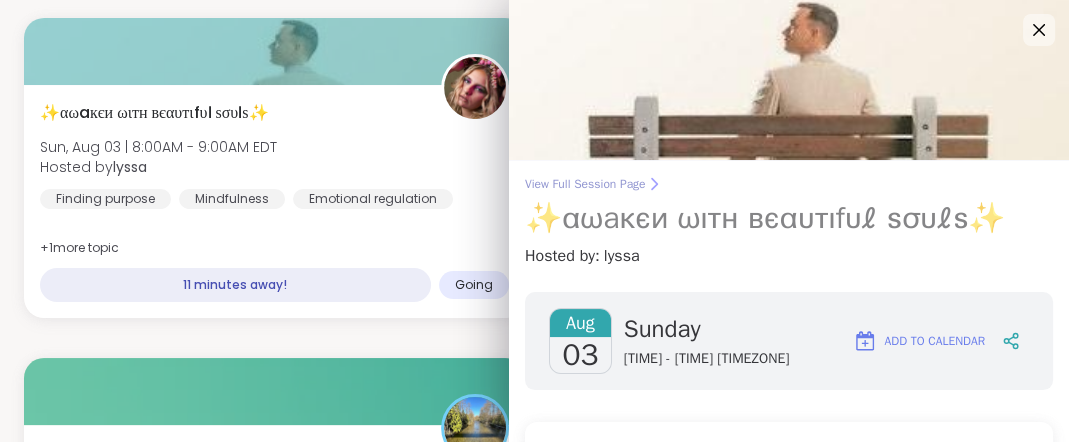 click on "View Full Session Page" at bounding box center (789, 184) 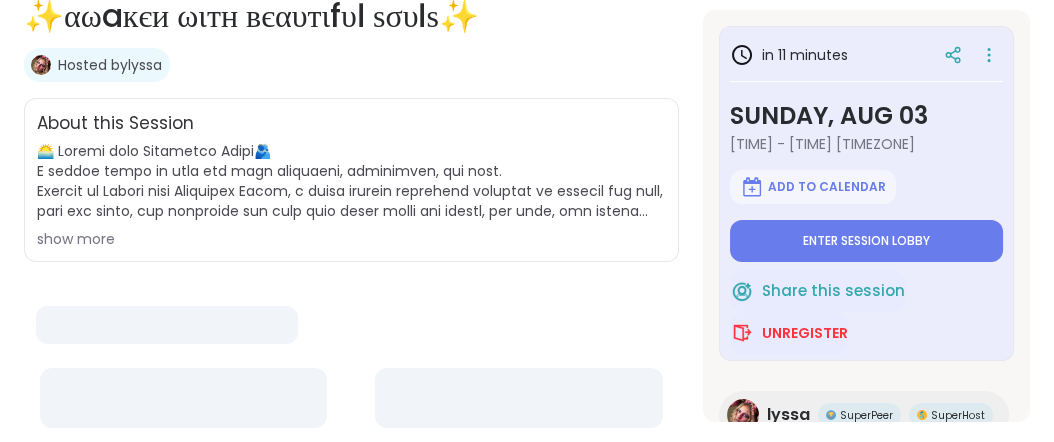 scroll, scrollTop: 0, scrollLeft: 0, axis: both 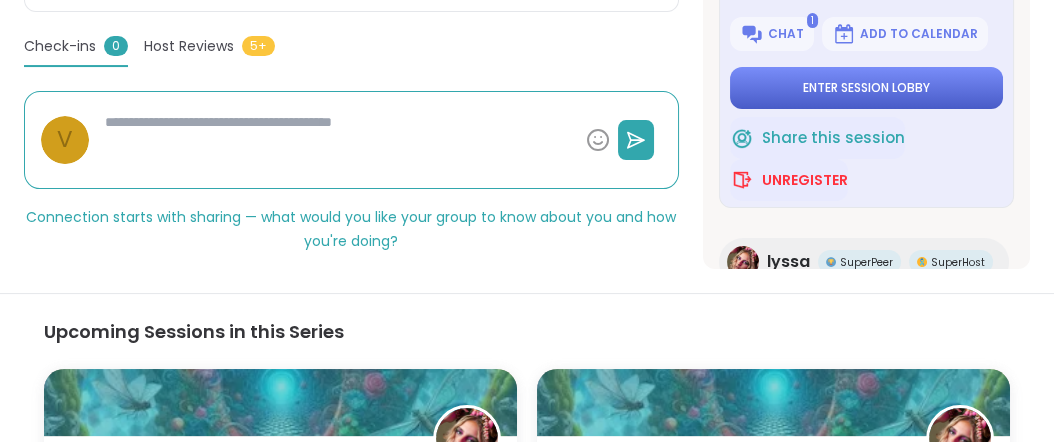 click on "Enter session lobby" at bounding box center (866, 88) 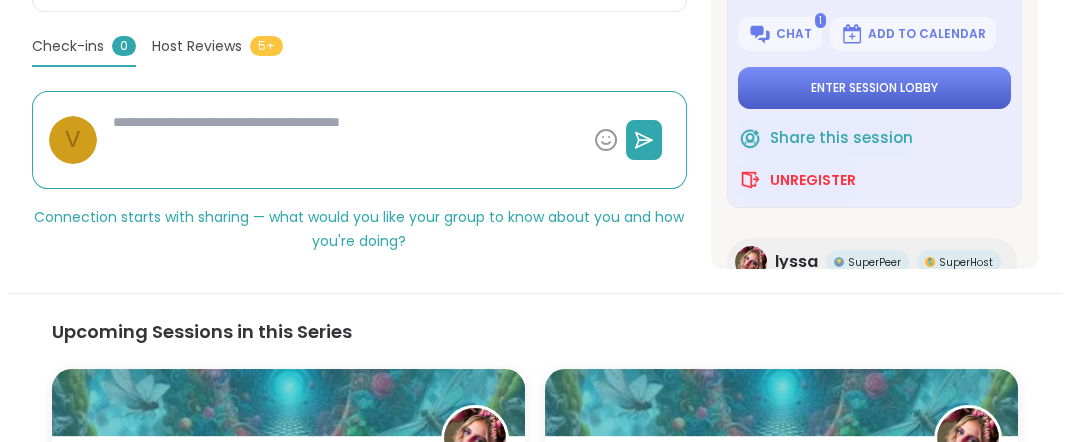 scroll, scrollTop: 39, scrollLeft: 0, axis: vertical 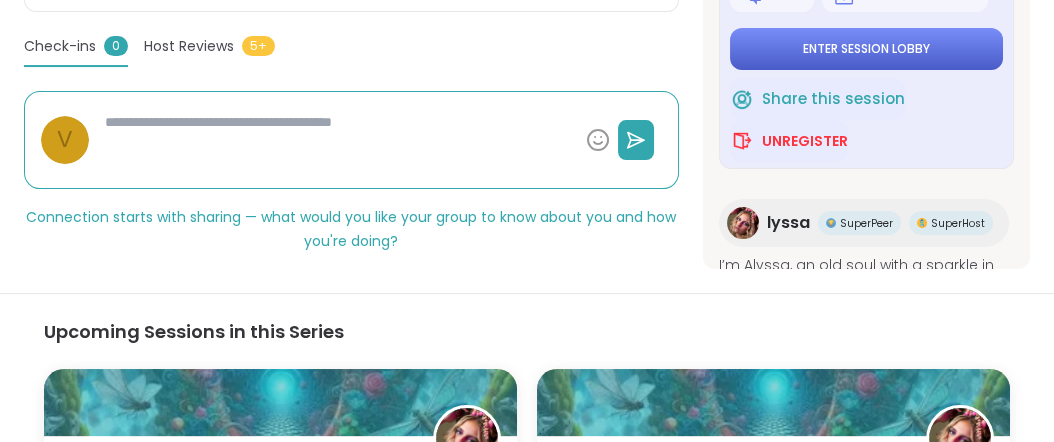 click on "Enter session lobby" at bounding box center (866, 49) 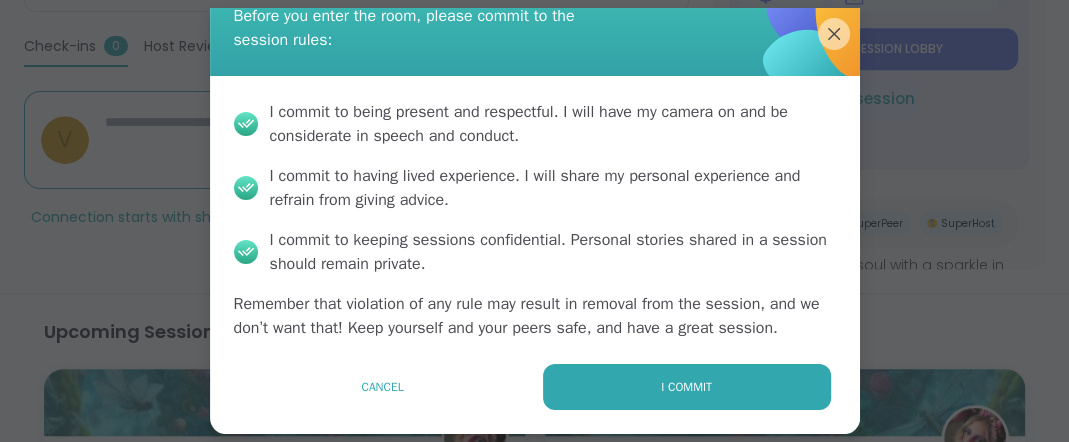 scroll, scrollTop: 214, scrollLeft: 0, axis: vertical 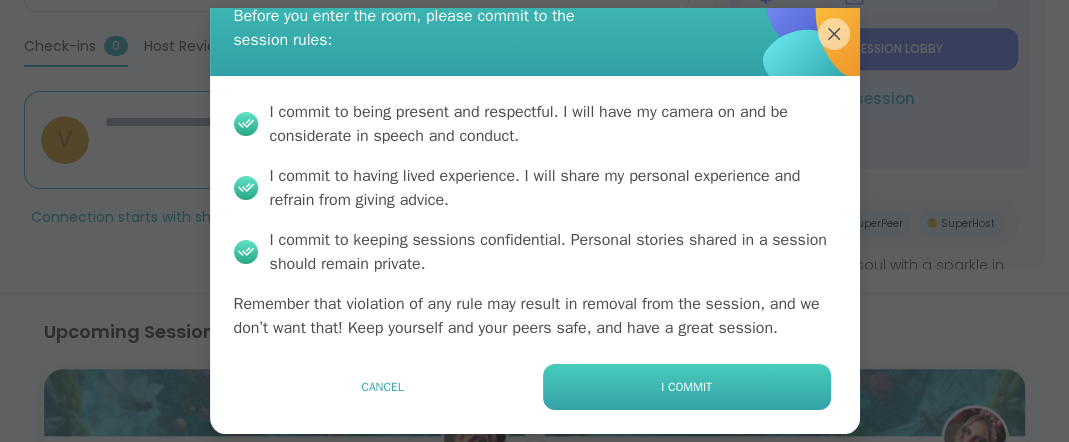 click on "I commit" at bounding box center (686, 387) 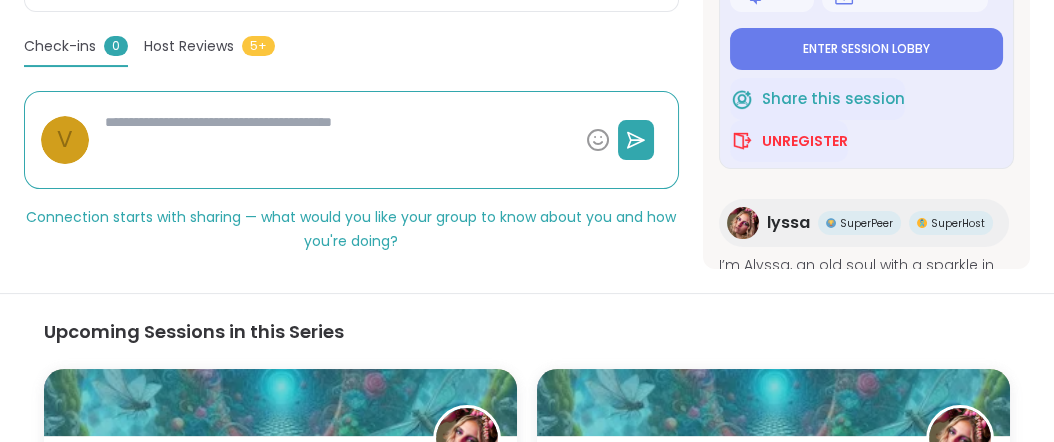 type on "*" 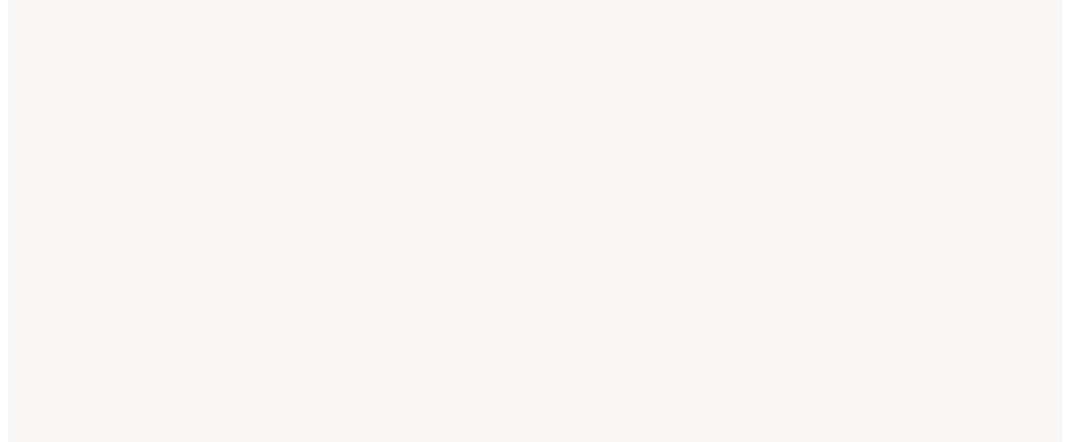 scroll, scrollTop: 0, scrollLeft: 0, axis: both 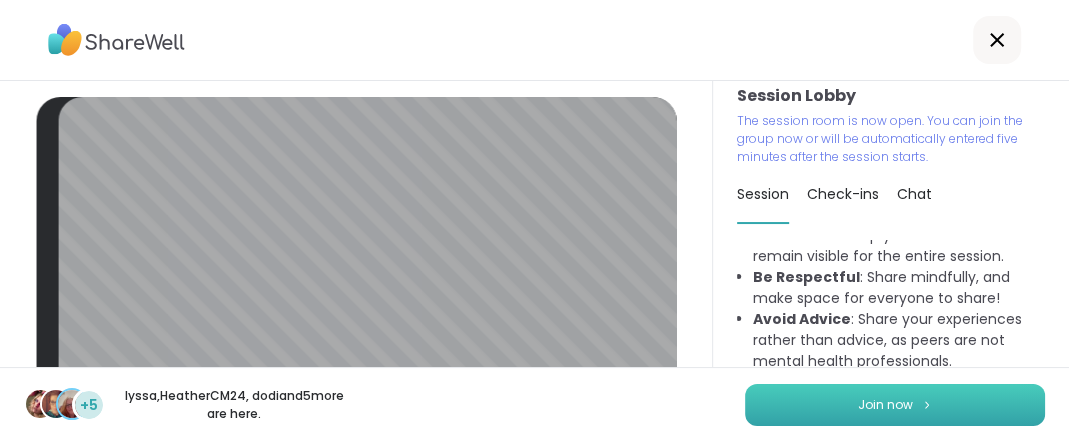 click on "Join now" at bounding box center [885, 405] 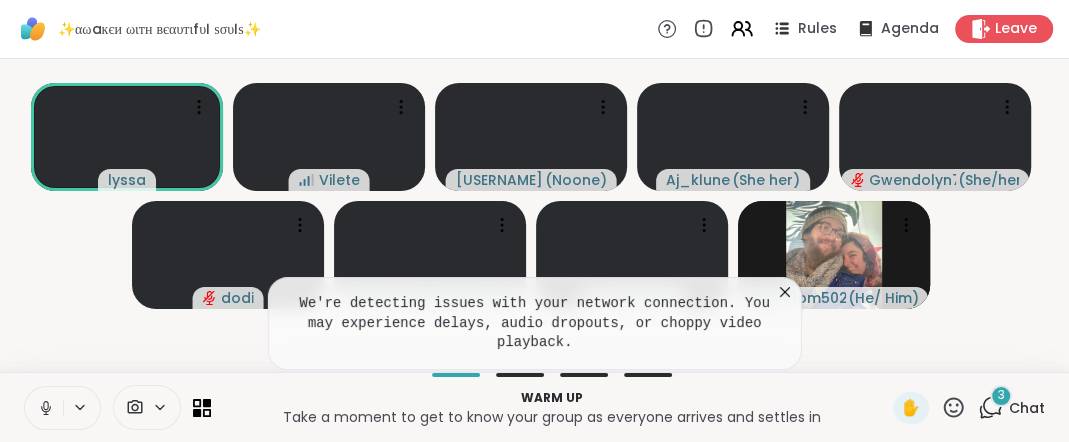 click 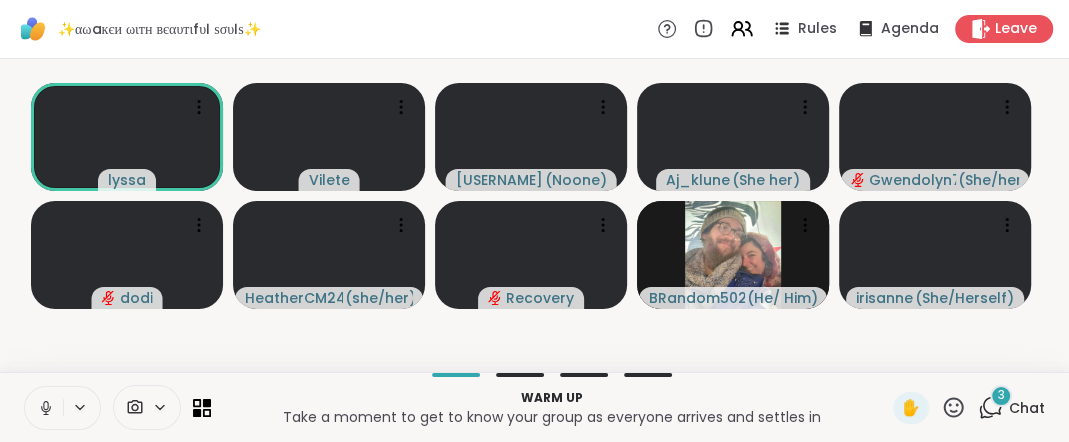 click 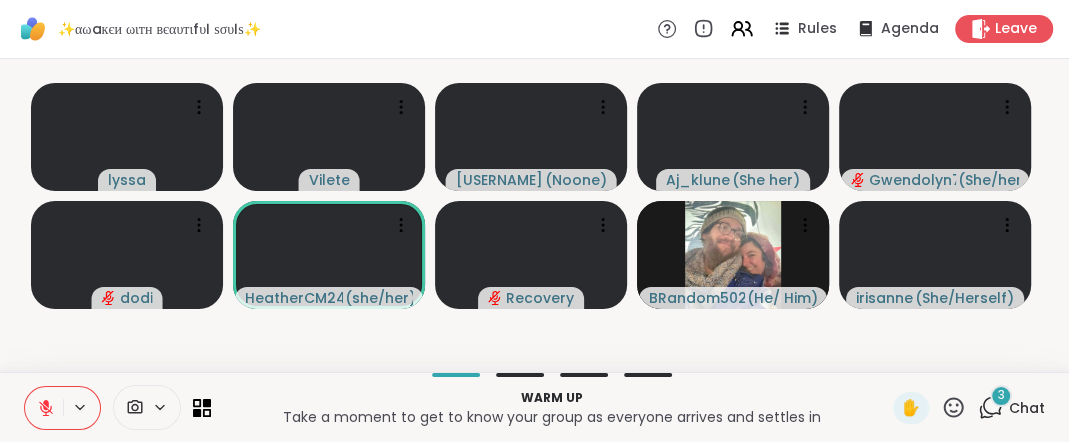 click 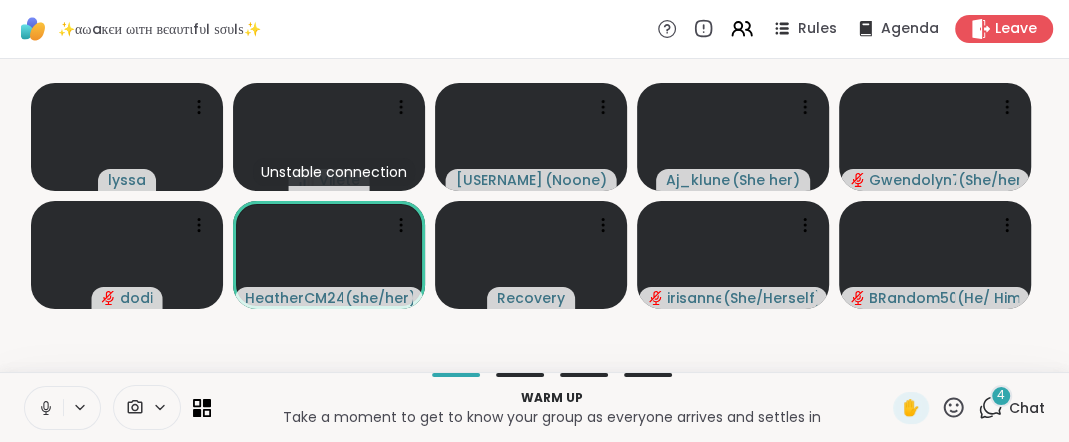 click 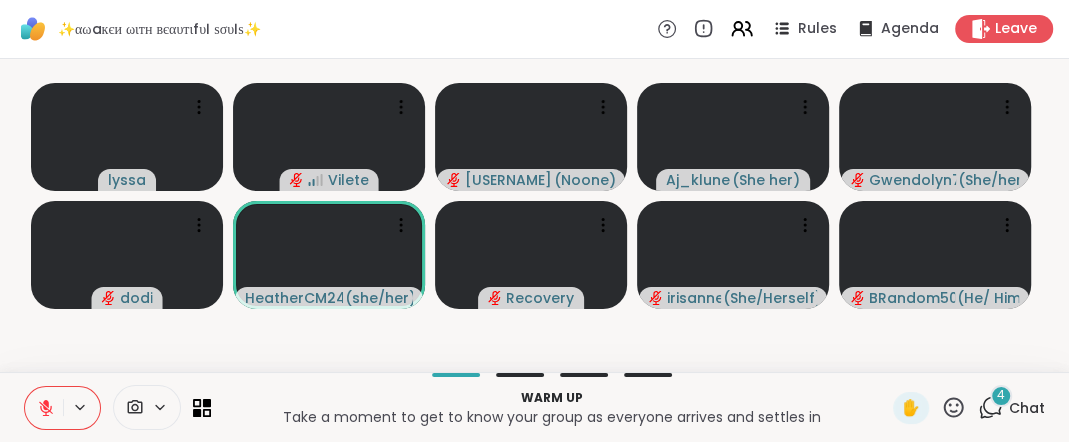 click on "Warm up Take a moment to get to know your group as everyone arrives and settles in ✋ 4 Chat" at bounding box center [534, 407] 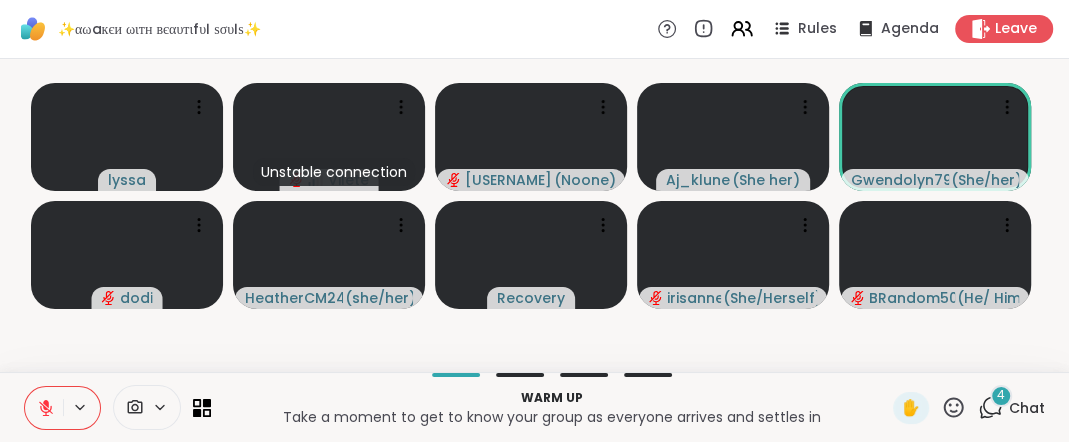 click on "Warm up Take a moment to get to know your group as everyone arrives and settles in ✋ 4 Chat" at bounding box center [534, 407] 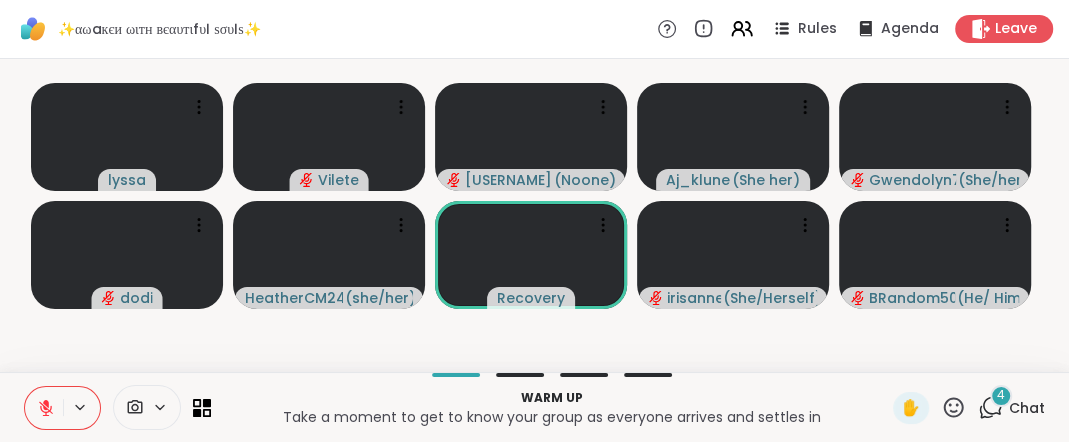 click on "Warm up Take a moment to get to know your group as everyone arrives and settles in ✋ 4 Chat" at bounding box center [534, 407] 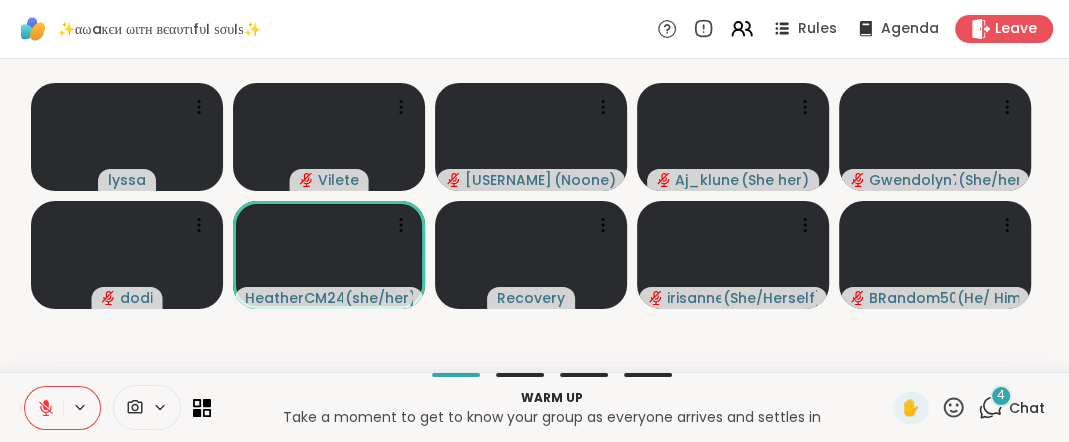 click at bounding box center [147, 407] 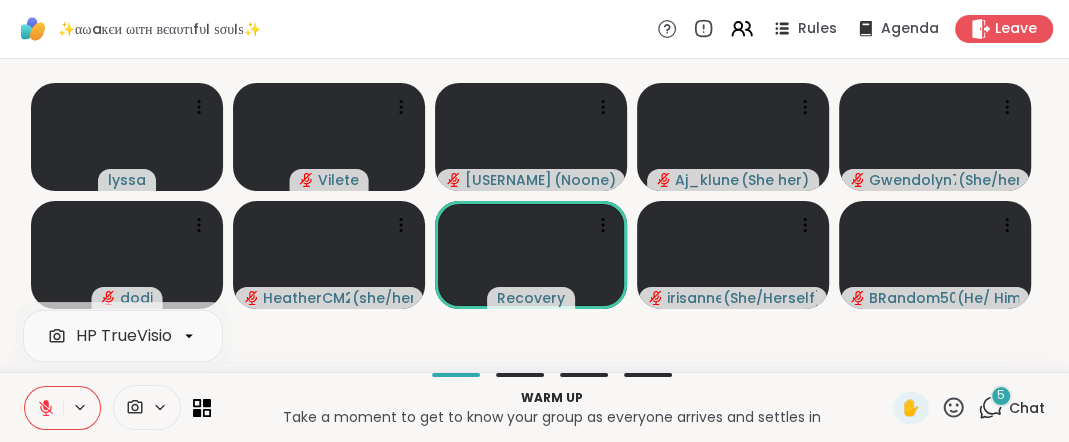 click 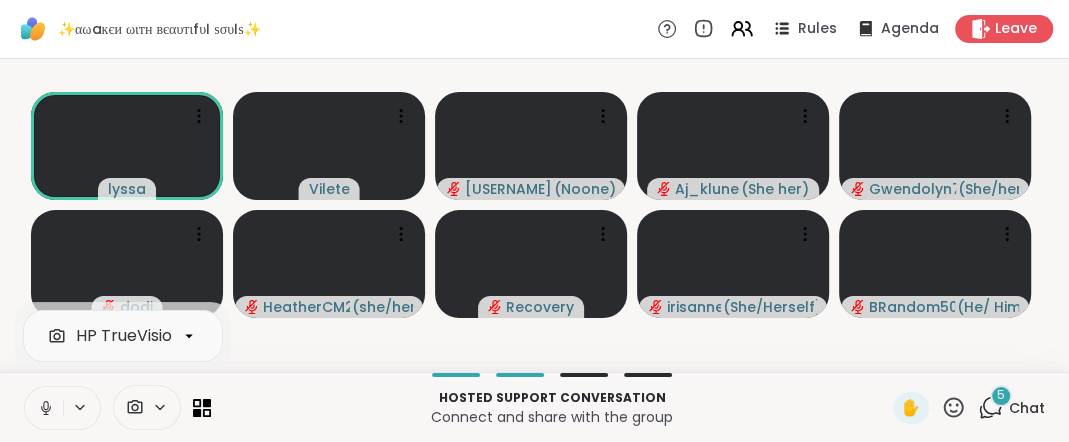 click 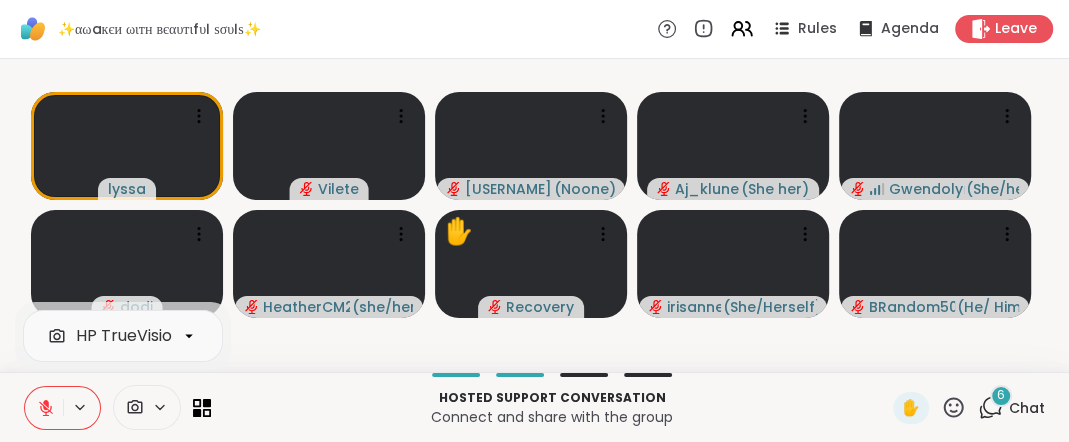 click on "6" at bounding box center [1001, 395] 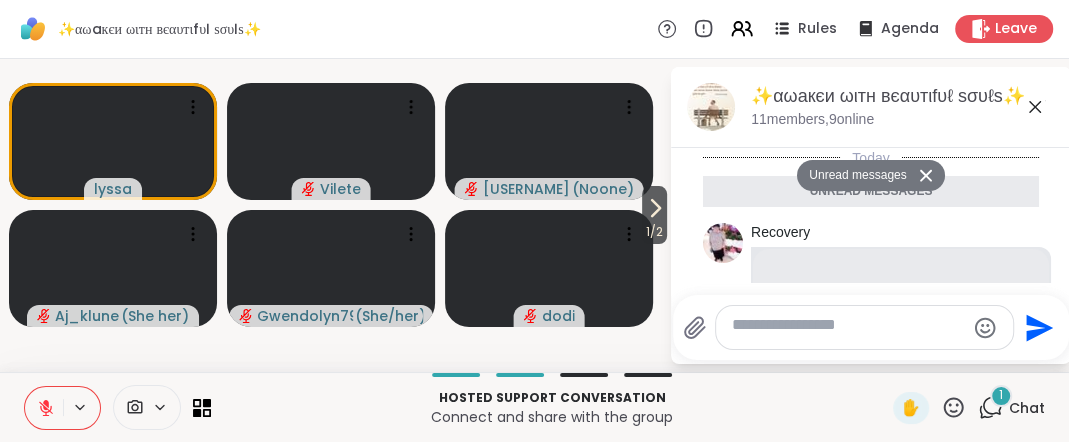 click 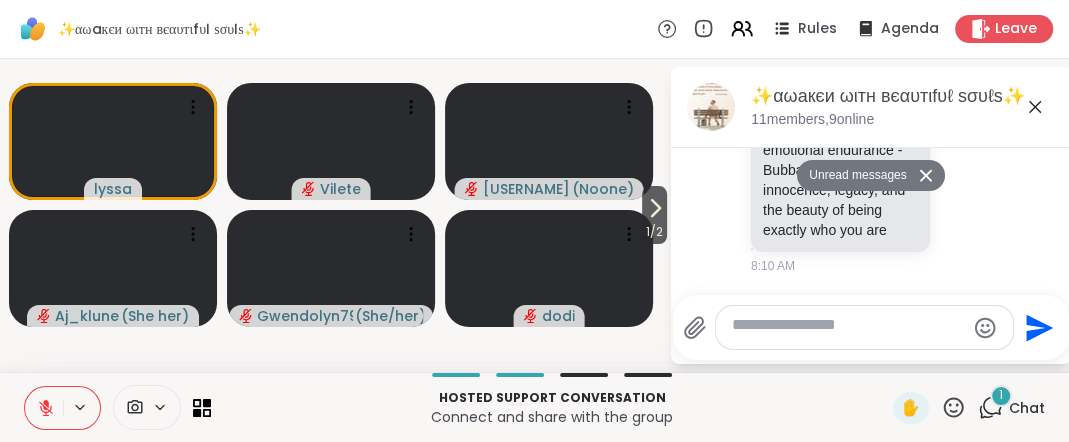 click 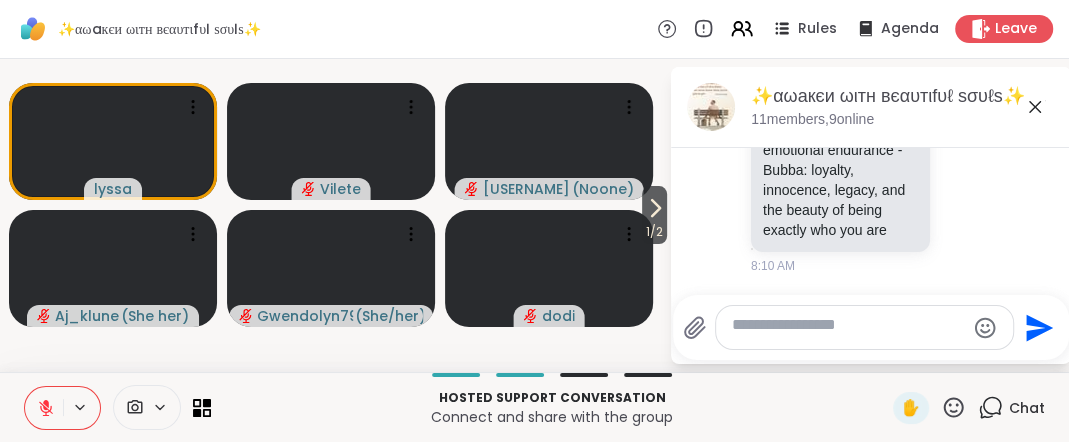 scroll, scrollTop: 4245, scrollLeft: 0, axis: vertical 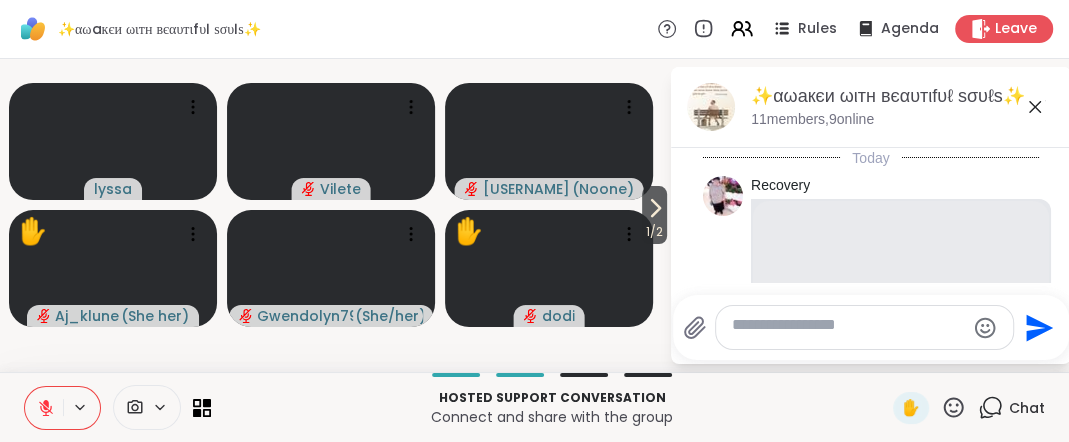 click 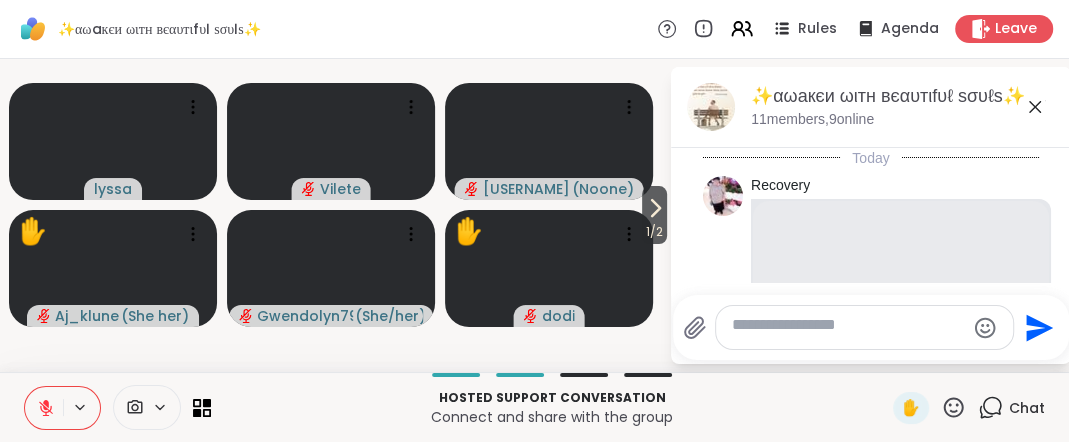 click on "1  /  2 [USERNAME] Vilete [USERNAME] ( Noone ) ✋ [USERNAME] ( She/her ) [USERNAME] ( She/her ) ✋ dodi" at bounding box center [334, 215] 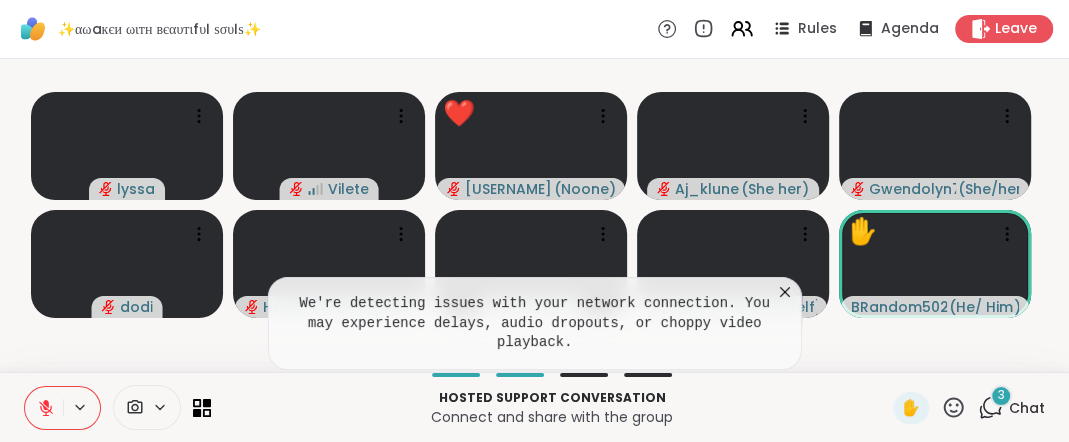 click 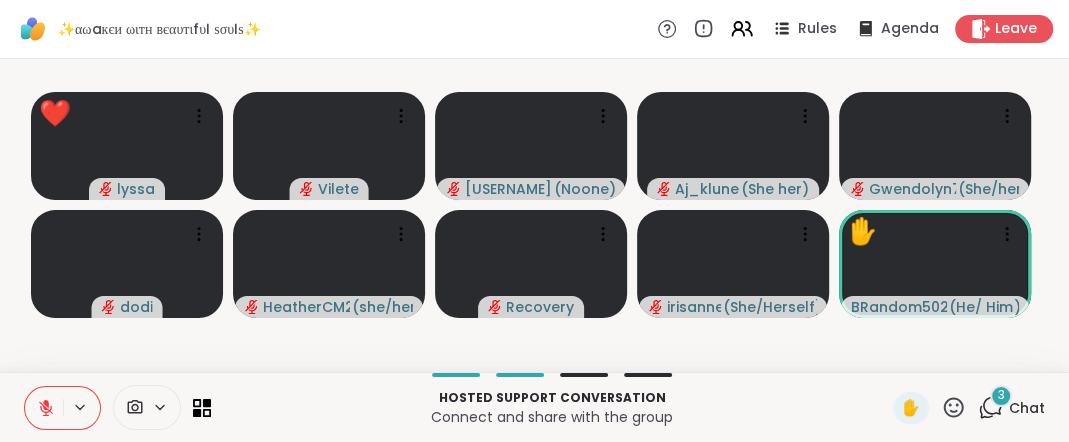 click on "Hosted support conversation" at bounding box center (552, 398) 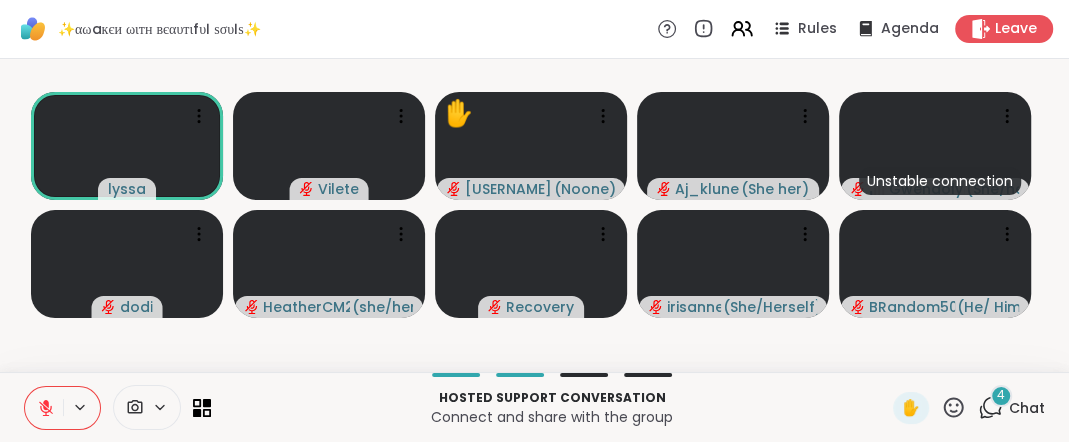click 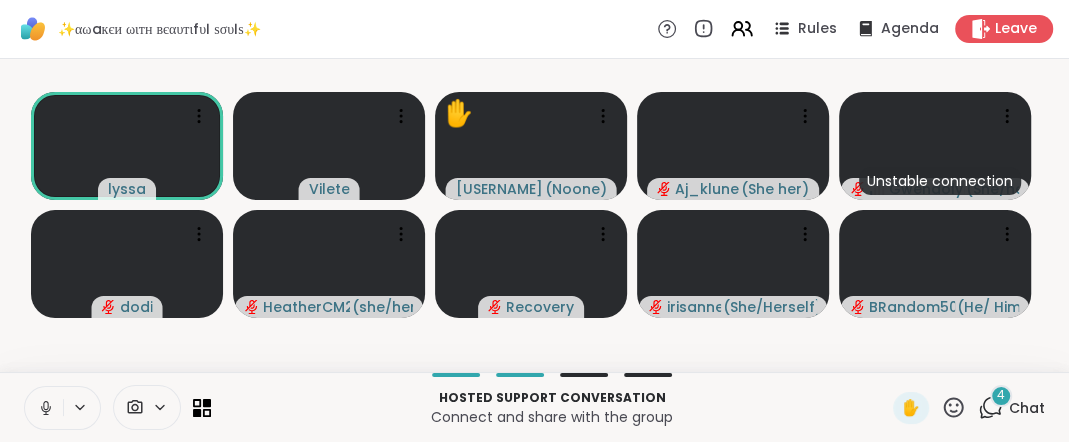 click 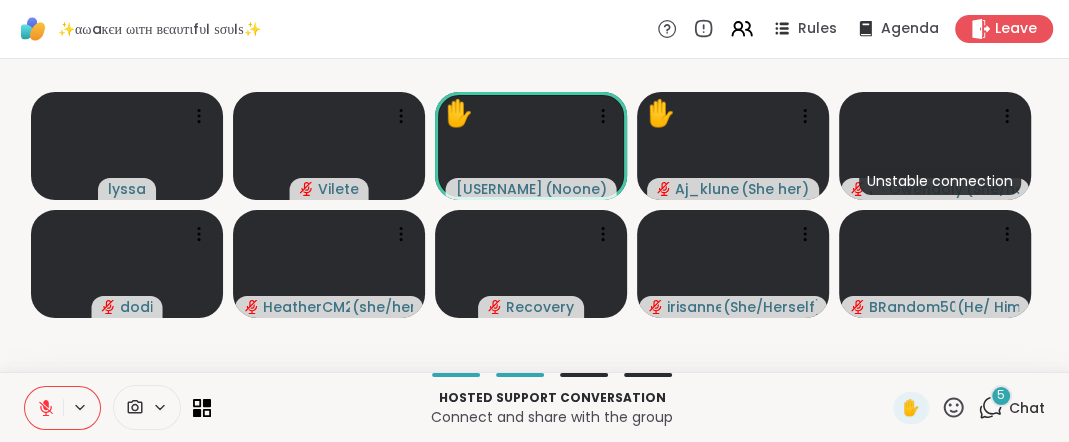 click 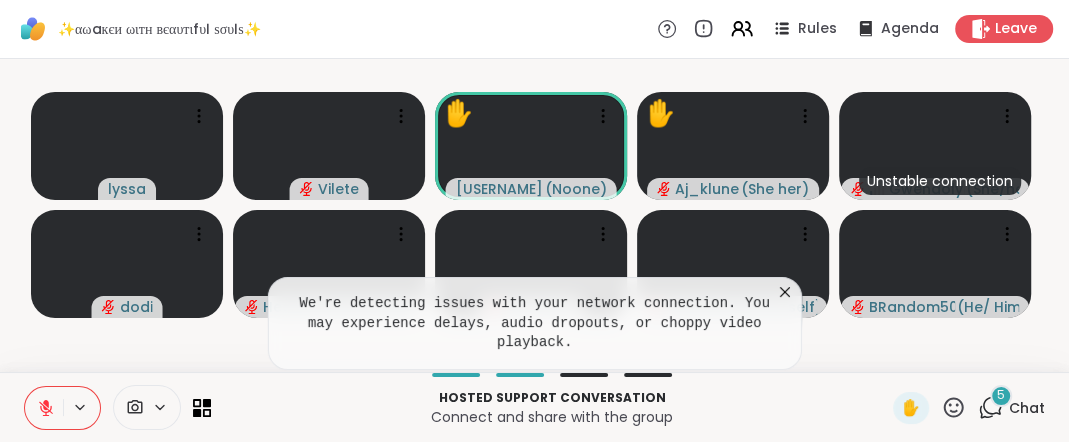 click 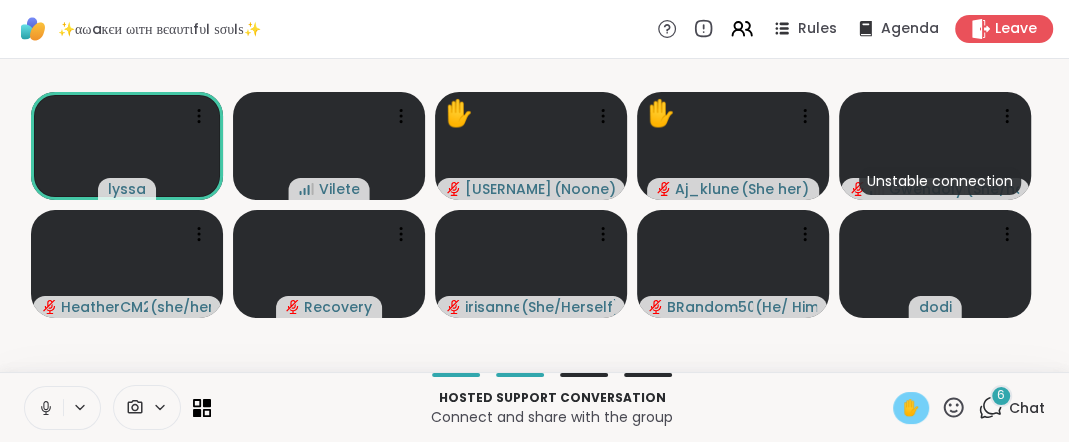 click on "✋" at bounding box center (911, 408) 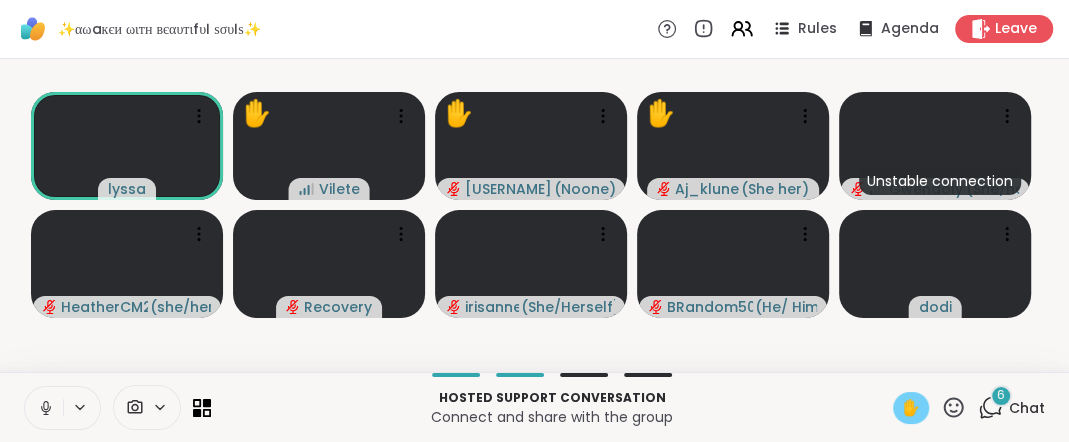 click on "✋" at bounding box center (911, 408) 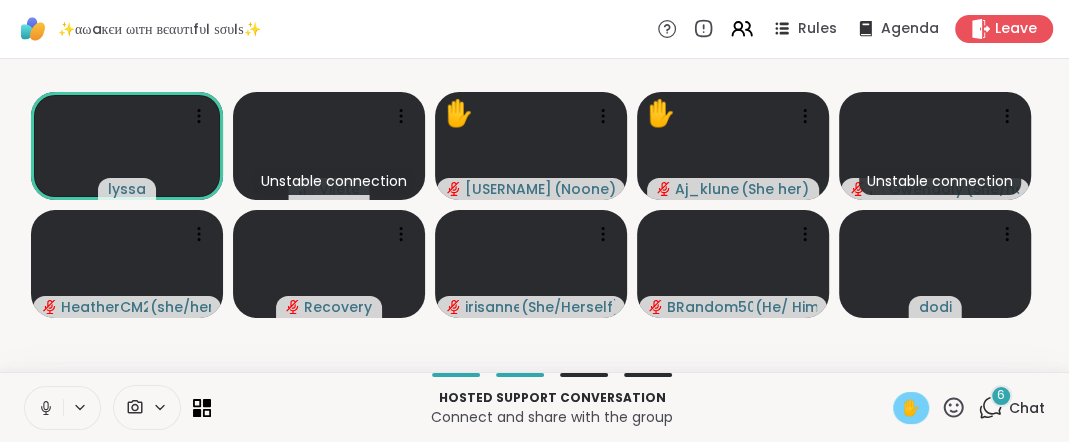 click on "✋" at bounding box center (911, 408) 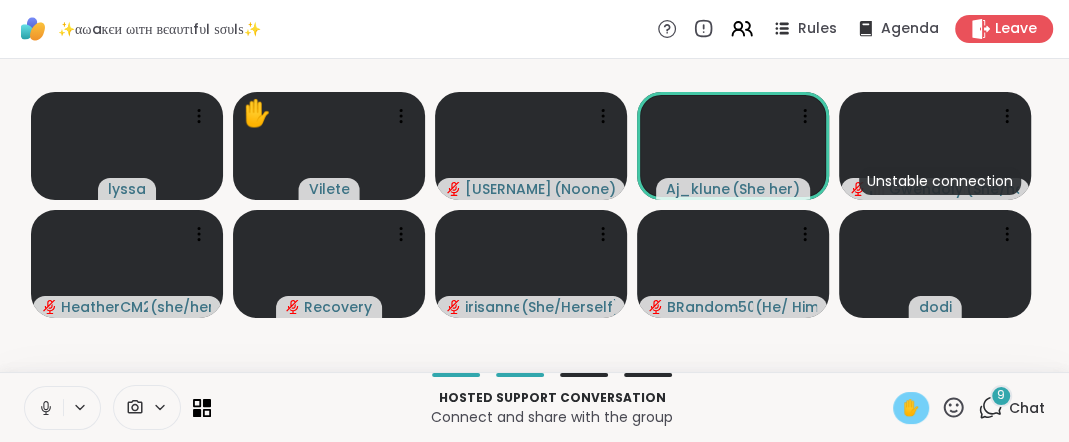 click on "✋" at bounding box center [911, 408] 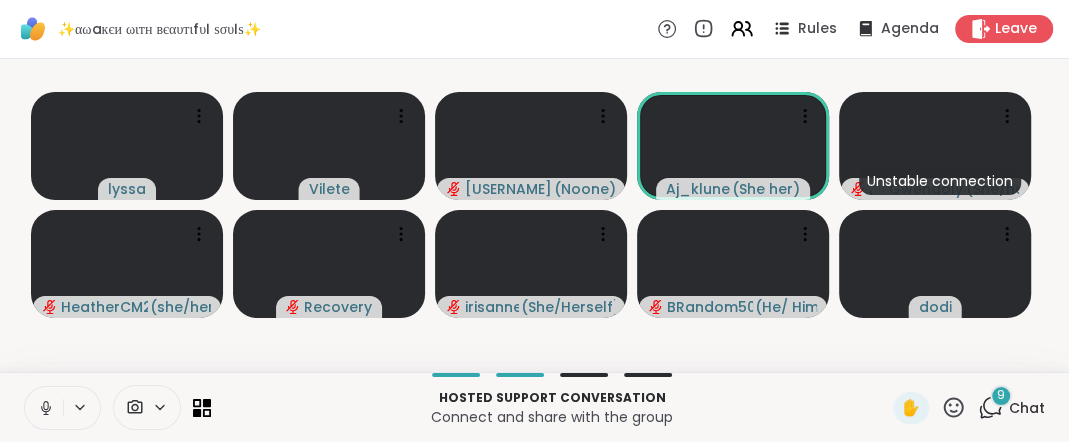 click 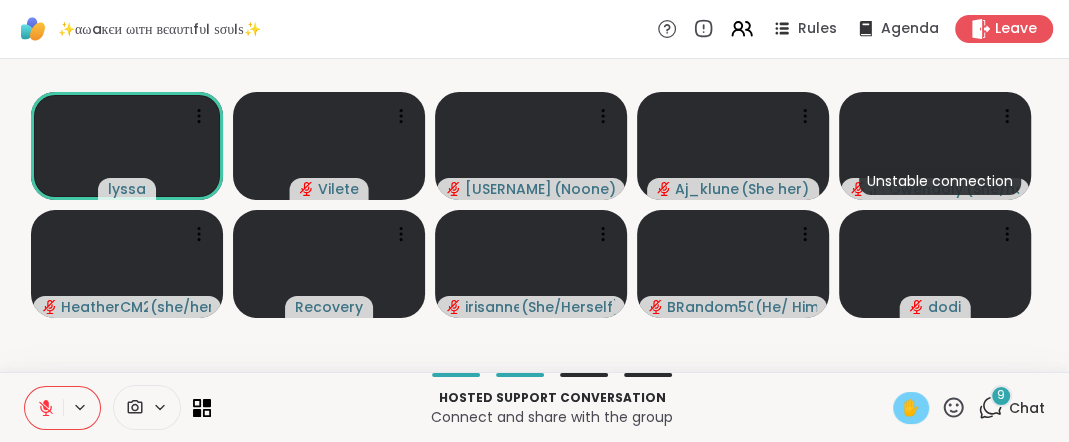 click on "✋" at bounding box center [911, 408] 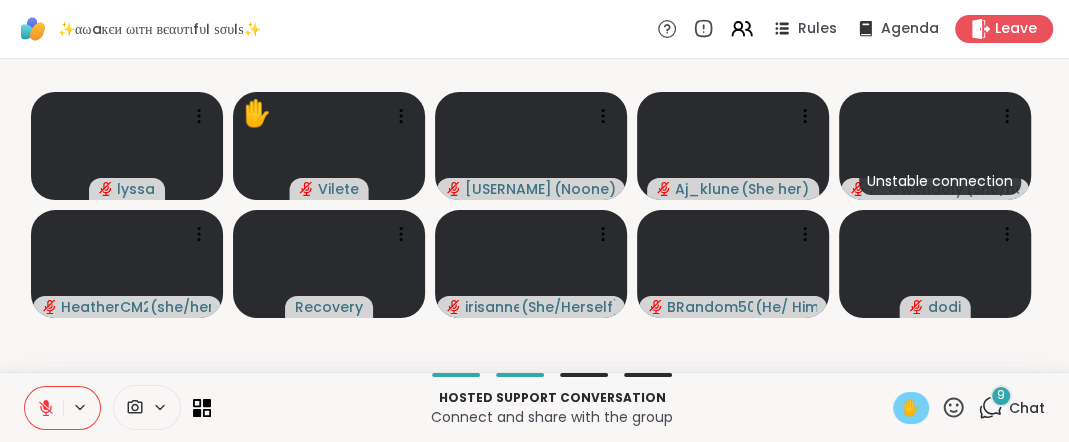 click 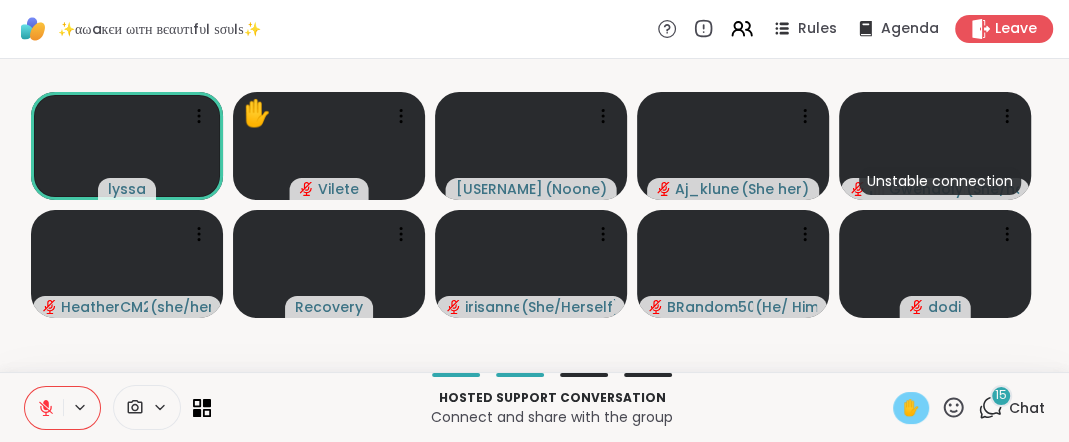 click on "✋" at bounding box center [911, 408] 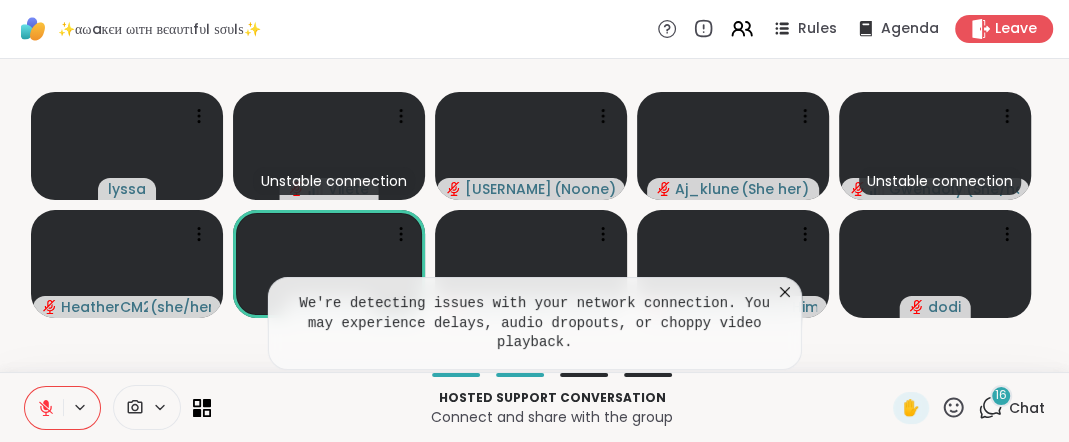 click 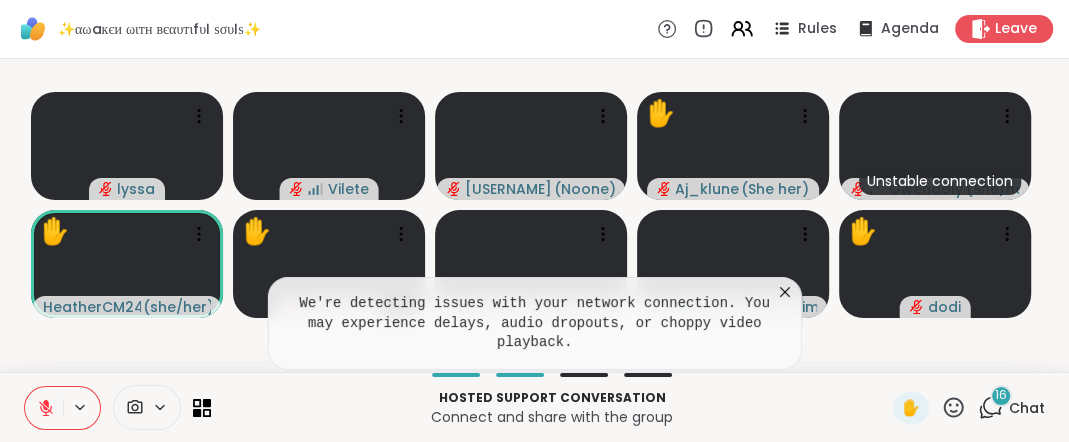 click 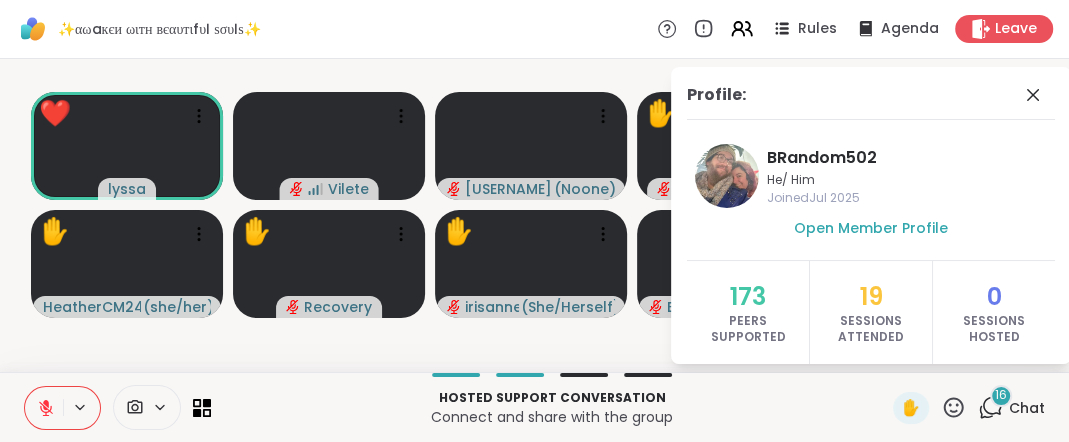 click 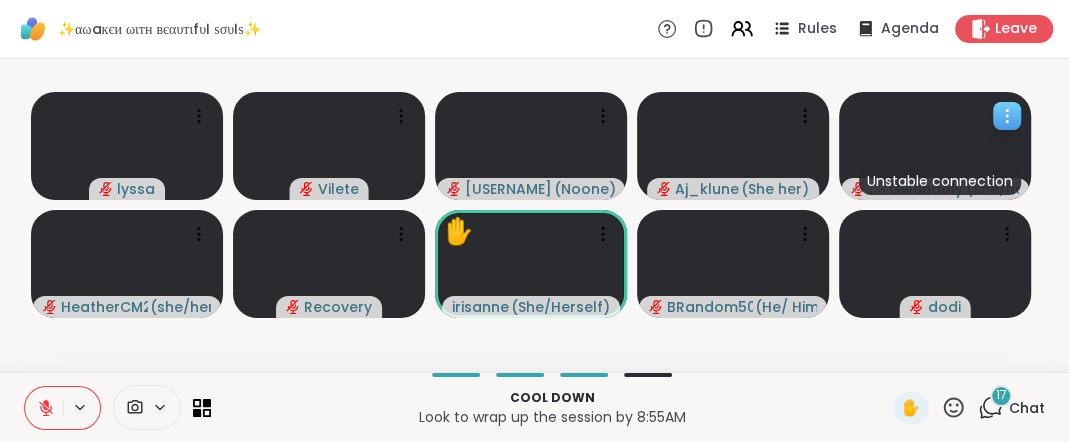 click on "Unstable connection" at bounding box center [940, 181] 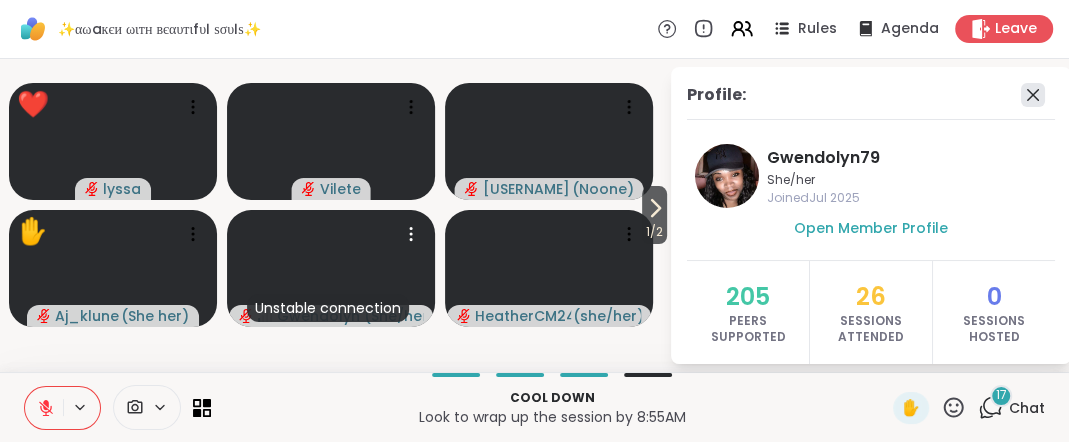 click 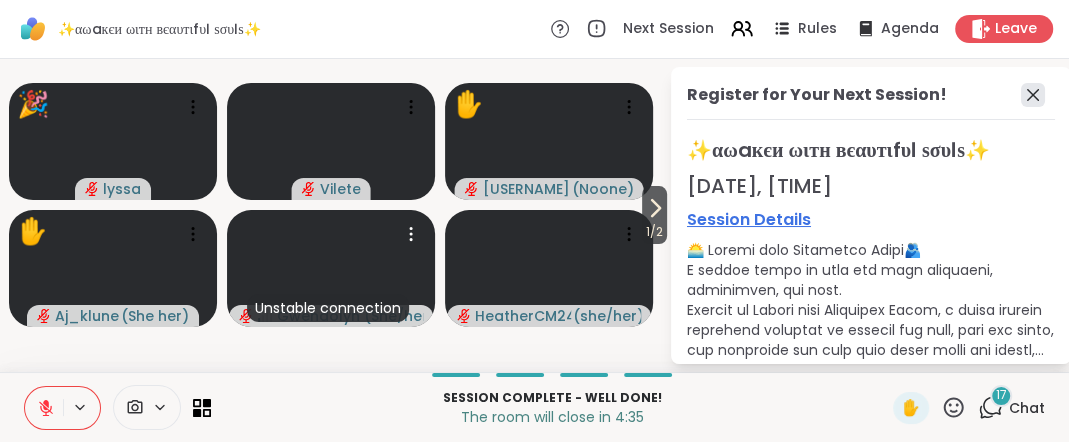 click 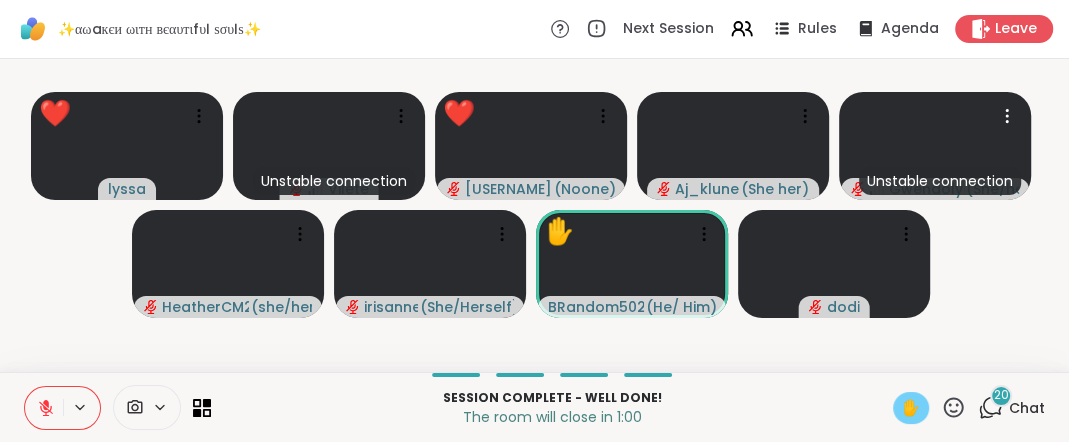 click on "✋" at bounding box center [911, 408] 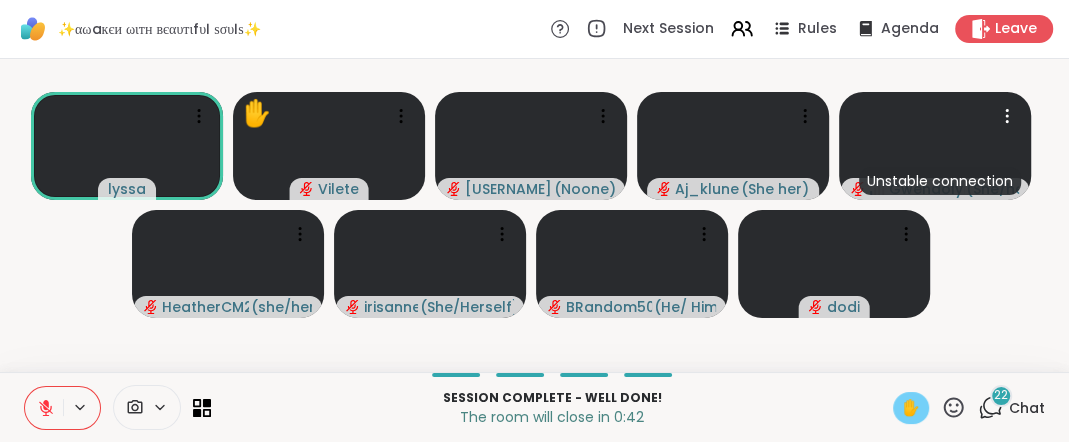 click 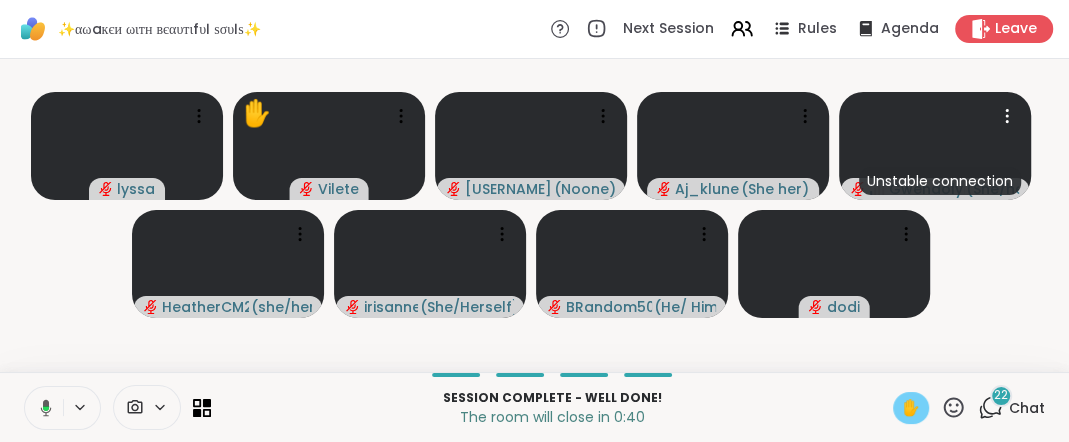 click 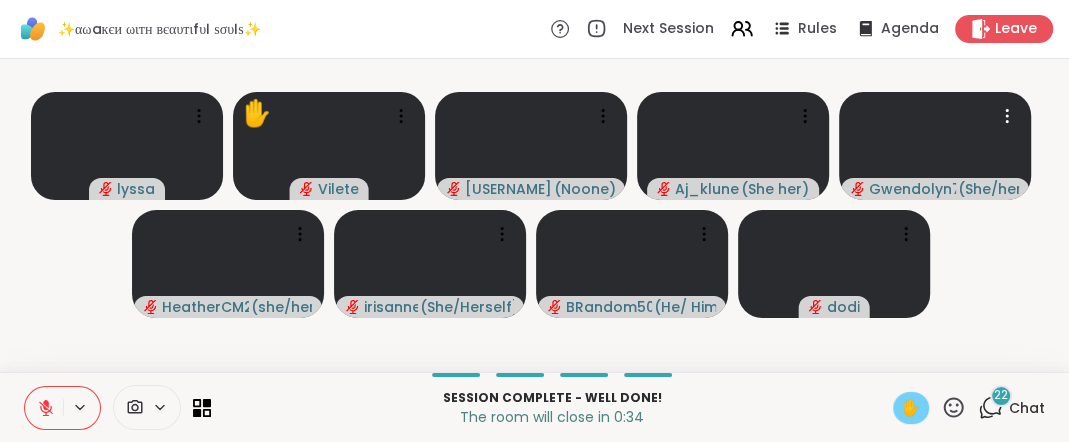click 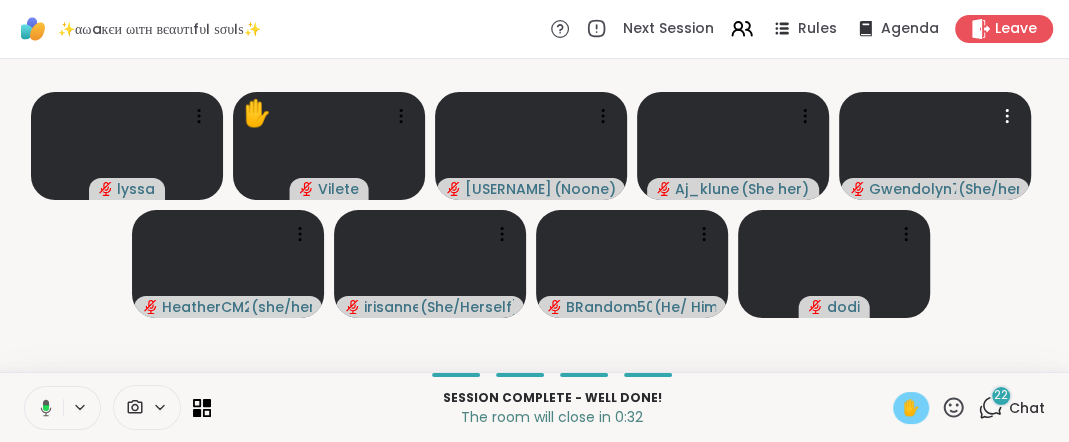 click 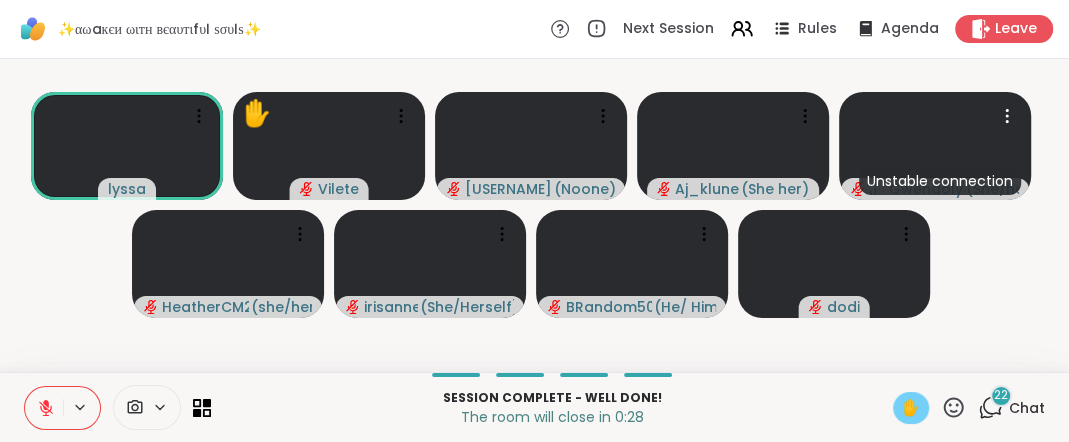 click 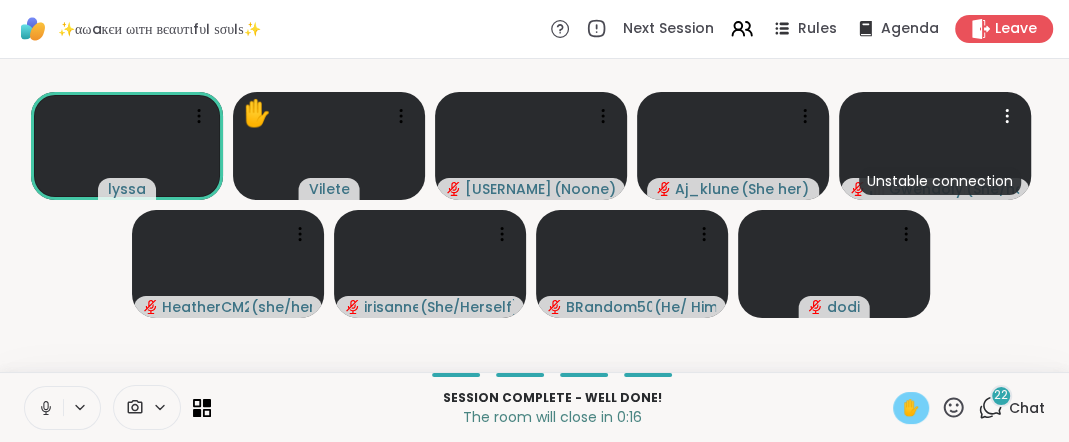 click 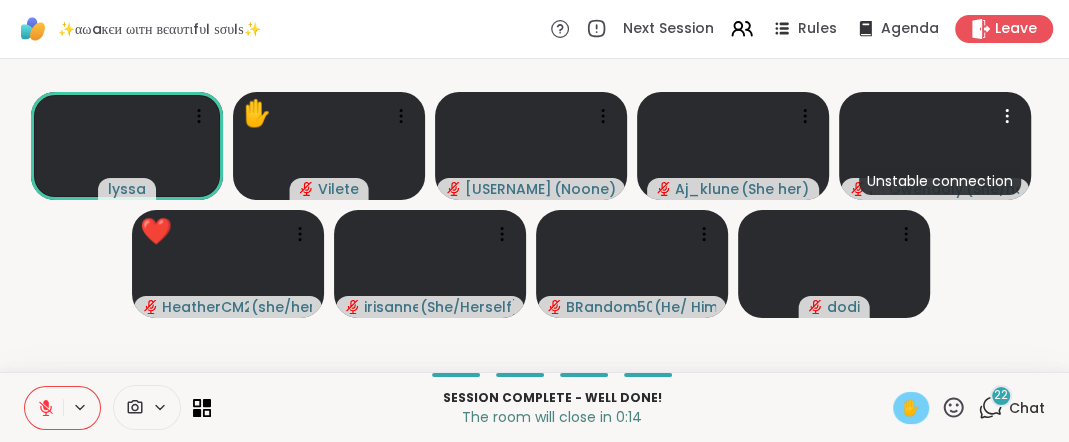 click 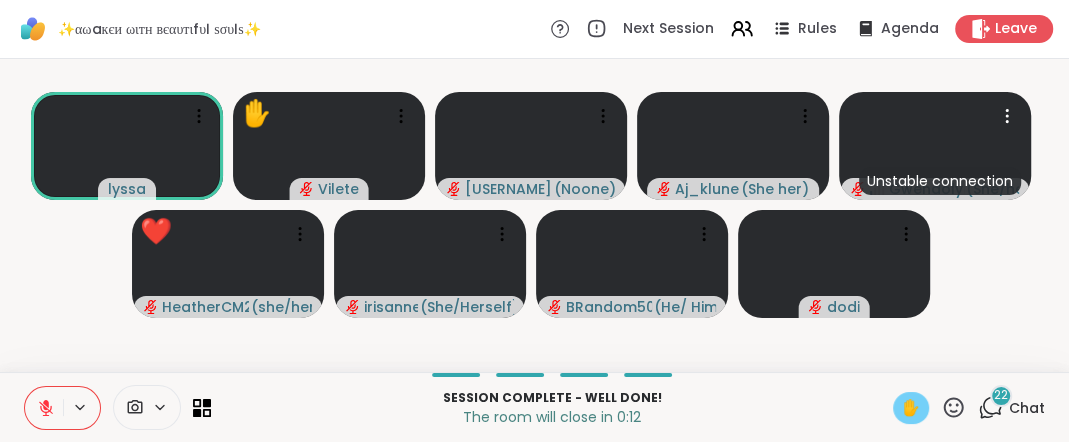 click 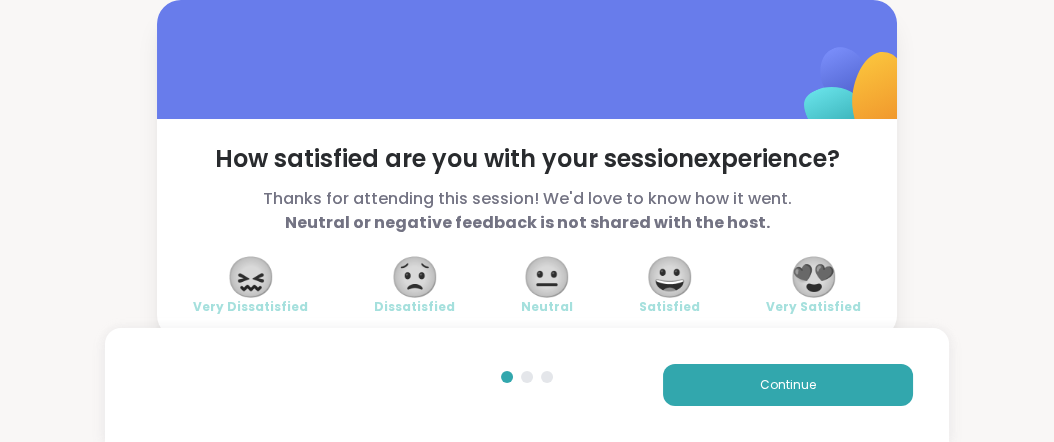 click at bounding box center [527, 377] 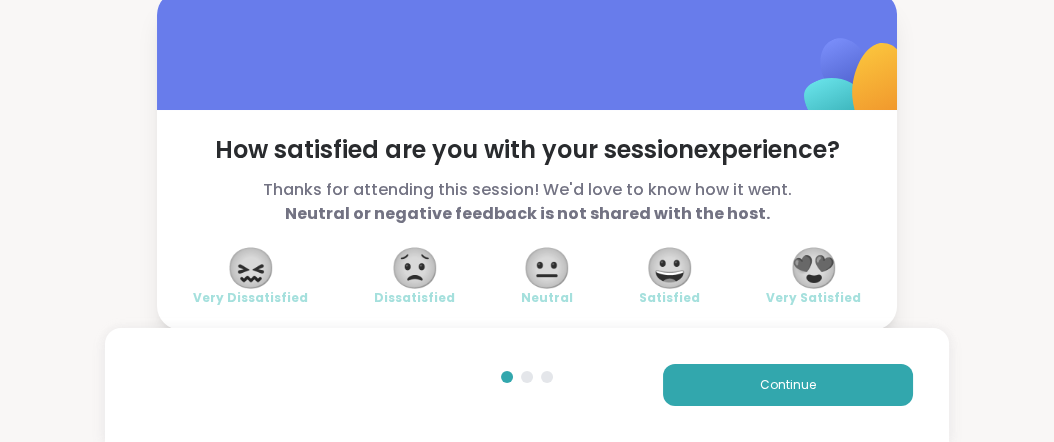 scroll, scrollTop: 132, scrollLeft: 0, axis: vertical 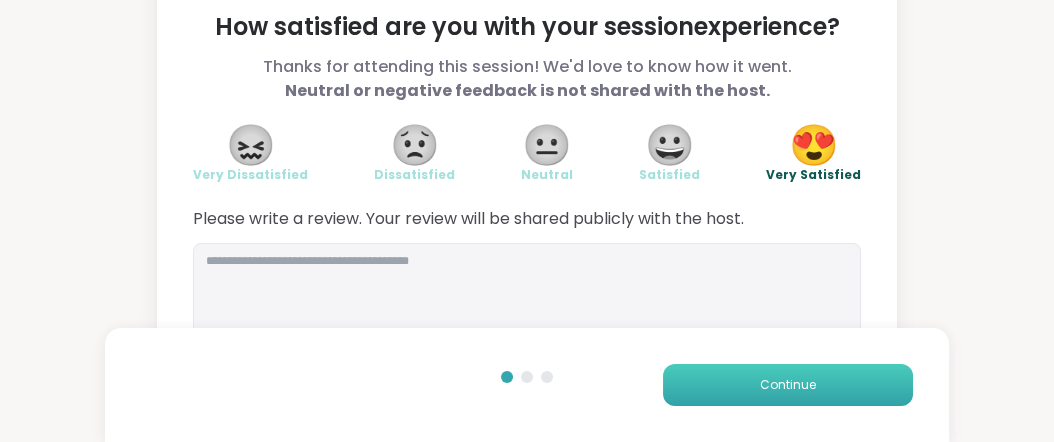 click on "Continue" at bounding box center [788, 385] 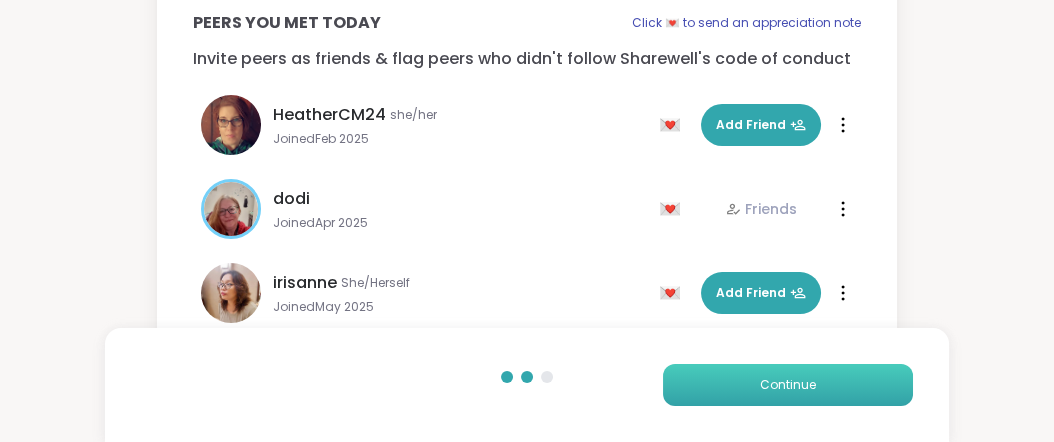 click on "Continue" at bounding box center [788, 385] 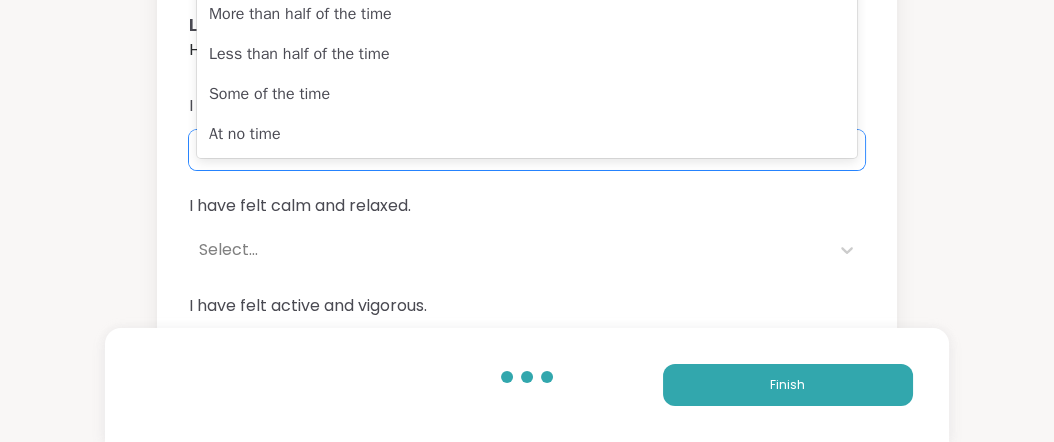 drag, startPoint x: 835, startPoint y: 189, endPoint x: 832, endPoint y: 207, distance: 18.248287 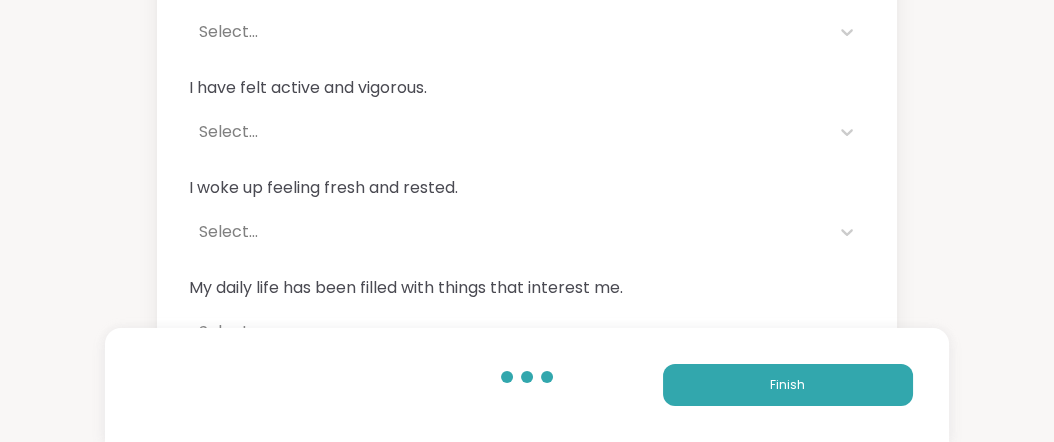 scroll, scrollTop: 346, scrollLeft: 0, axis: vertical 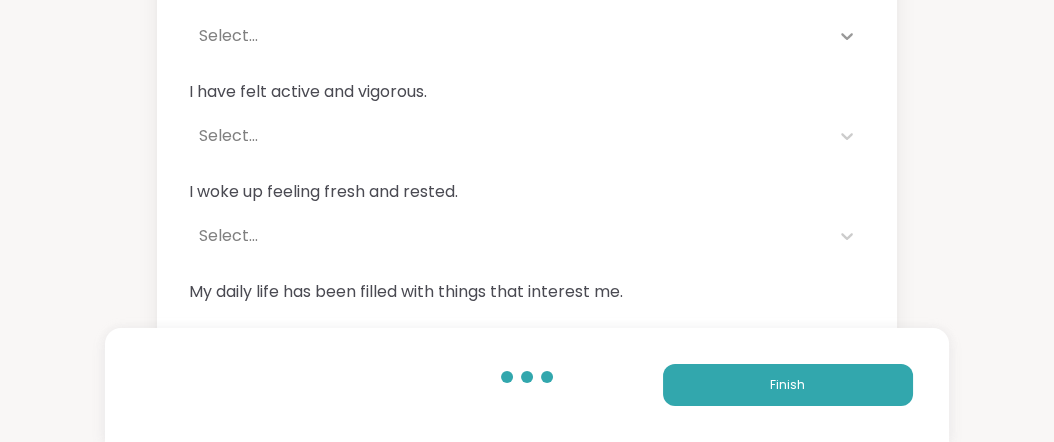 click 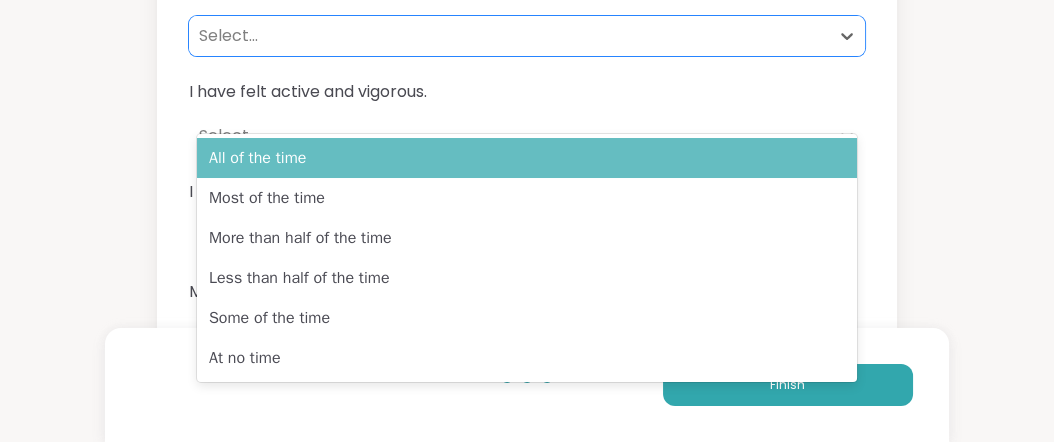 click on "All of the time" at bounding box center (527, 158) 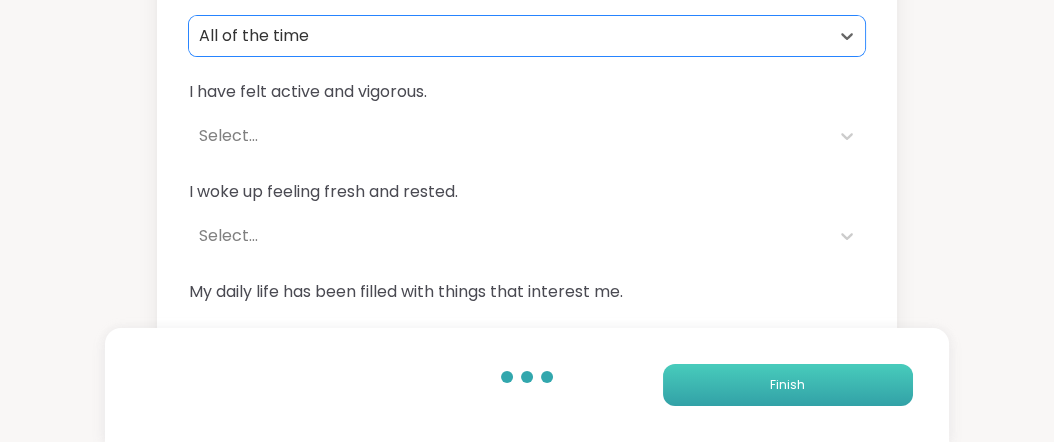 click on "Finish" at bounding box center [788, 385] 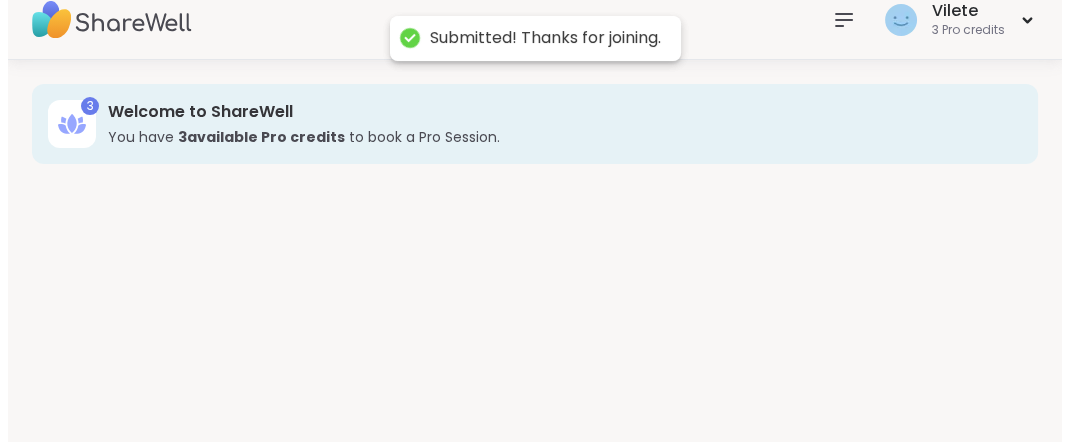 scroll, scrollTop: 0, scrollLeft: 0, axis: both 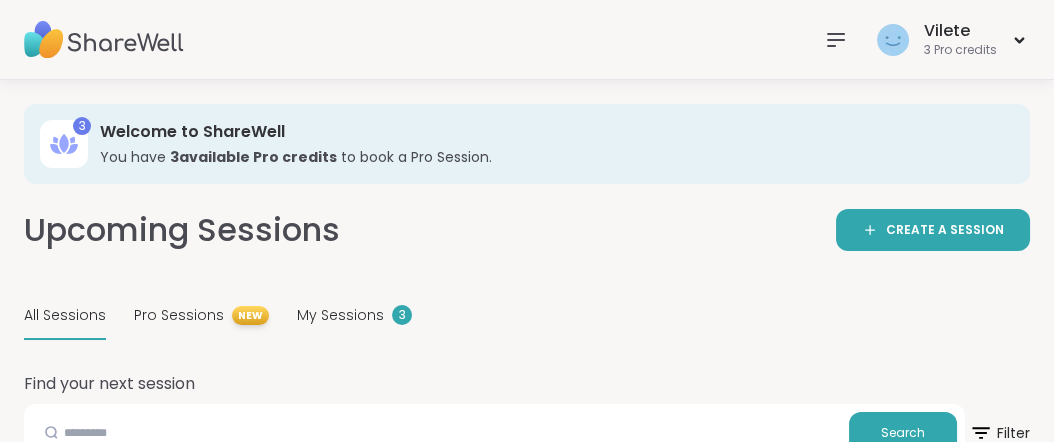 click 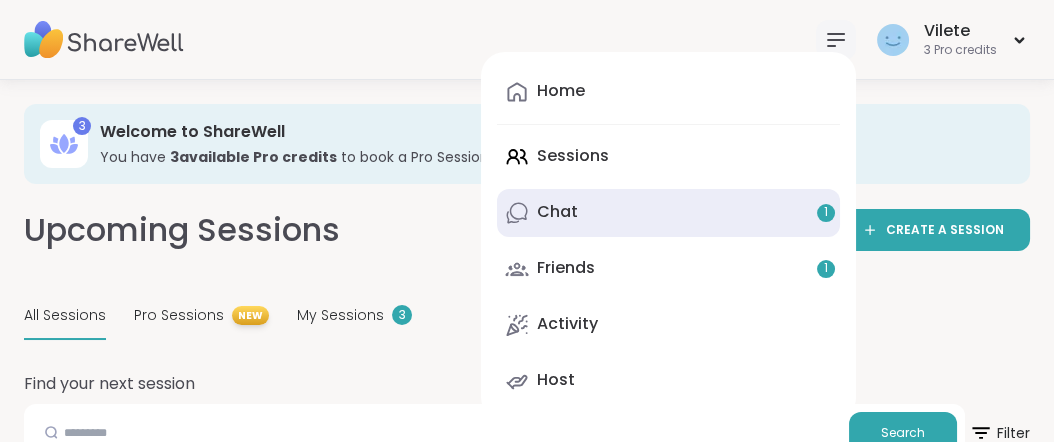 click on "Chat 1" at bounding box center (557, 212) 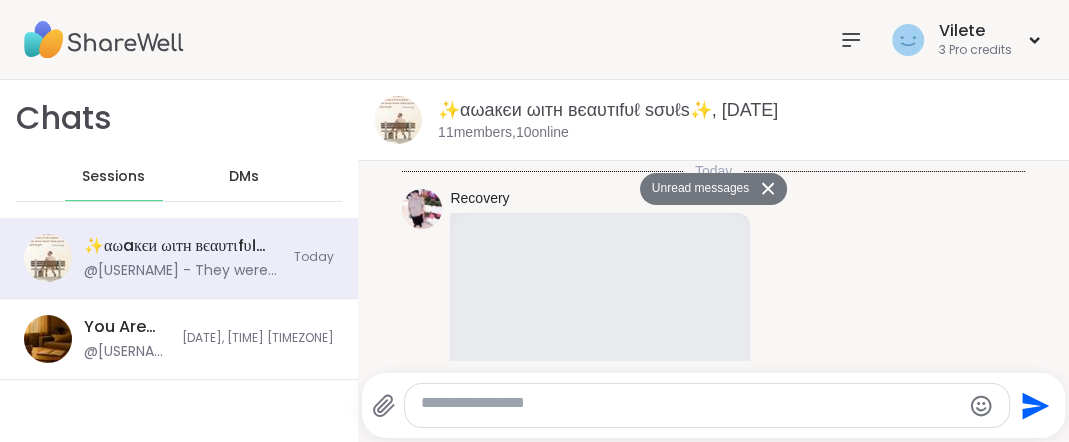 scroll, scrollTop: 9194, scrollLeft: 0, axis: vertical 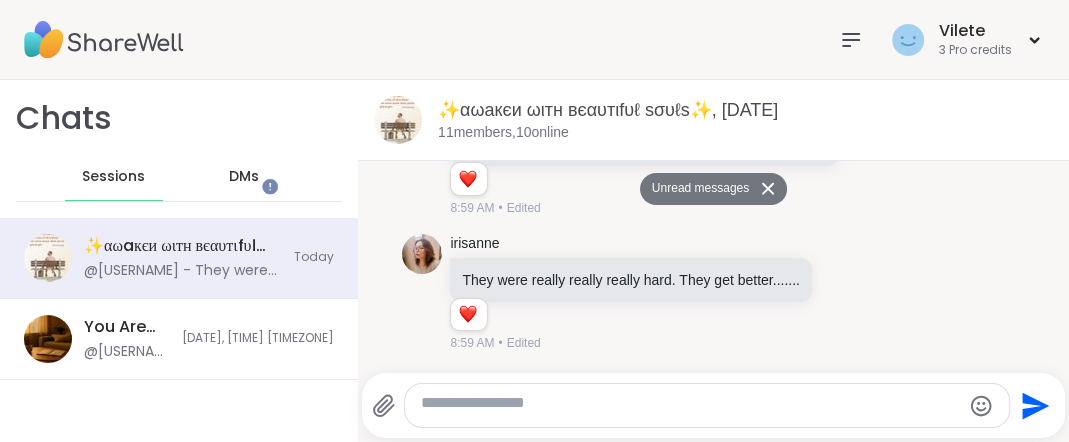 click 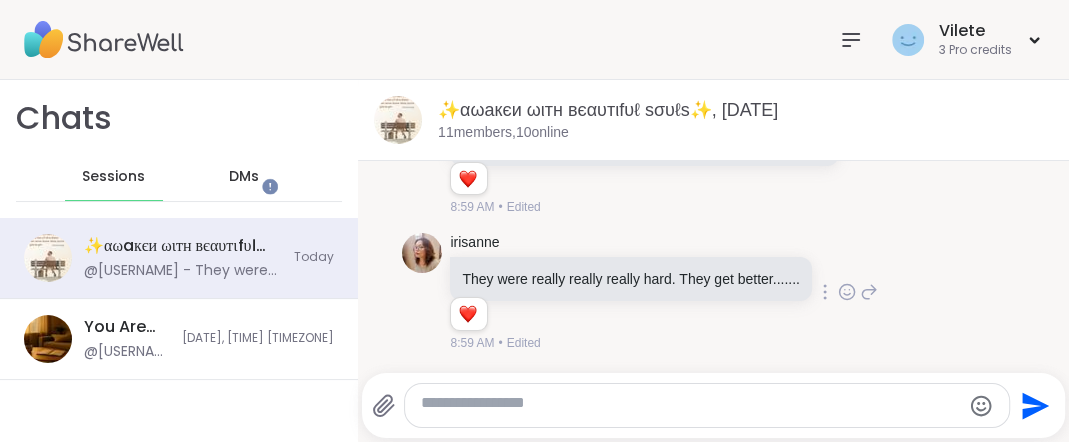 scroll, scrollTop: 9135, scrollLeft: 0, axis: vertical 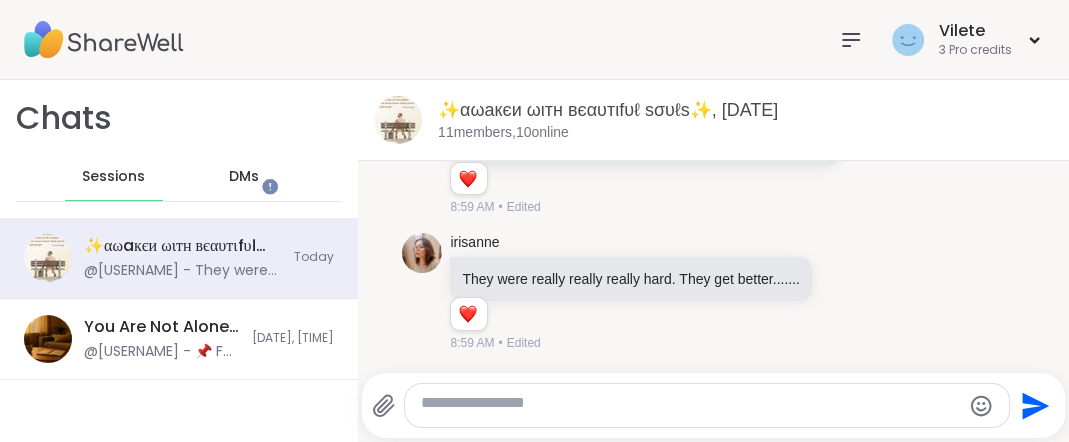 click at bounding box center (690, 406) 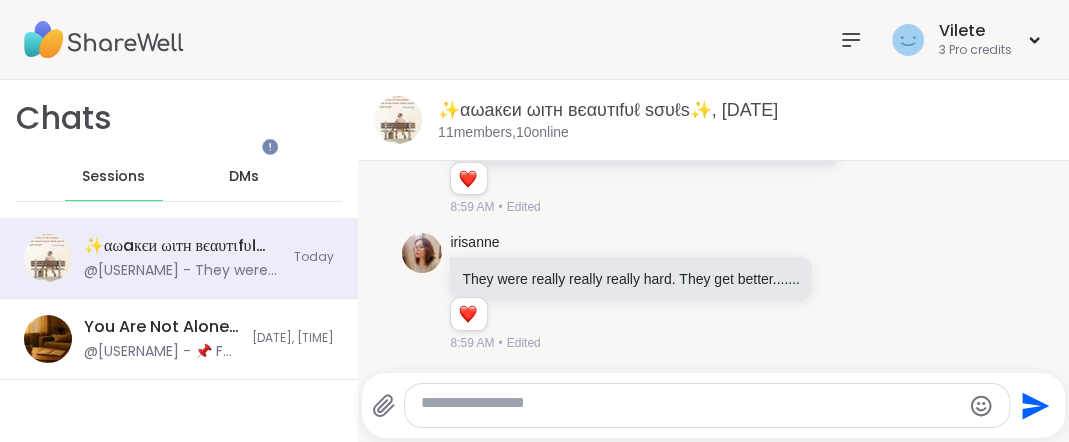 scroll, scrollTop: 49, scrollLeft: 0, axis: vertical 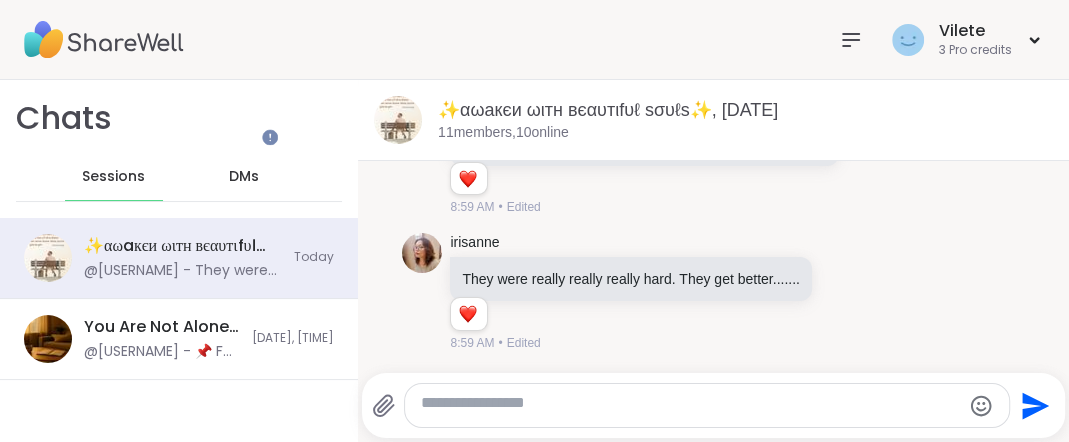 click on "DMs" at bounding box center (244, 177) 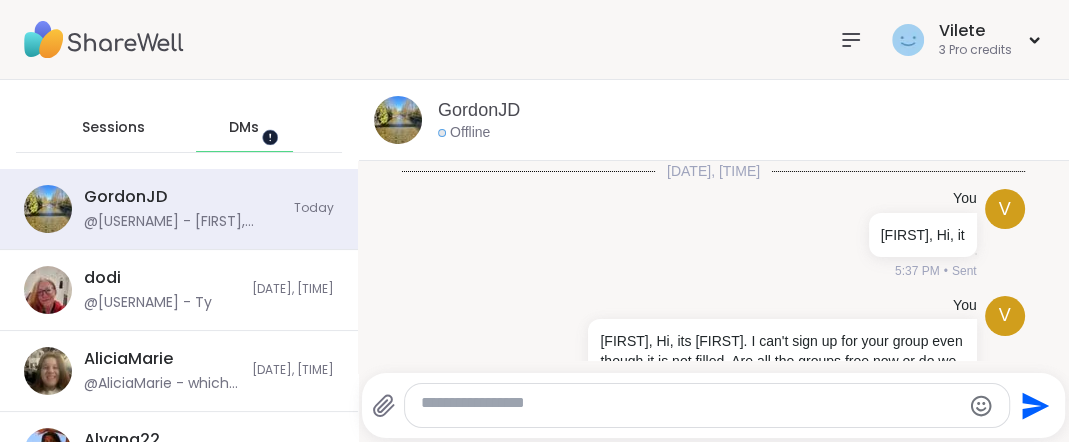 scroll, scrollTop: 2528, scrollLeft: 0, axis: vertical 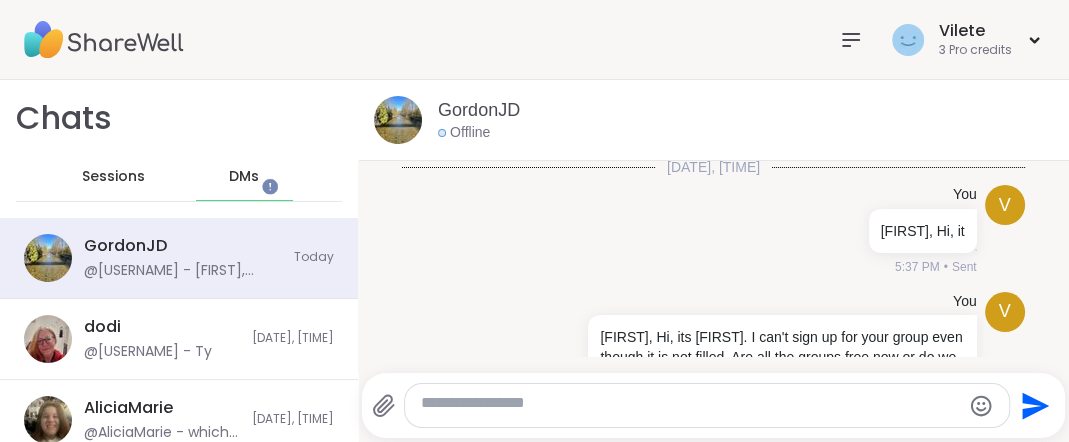 click on "Sessions" at bounding box center [113, 177] 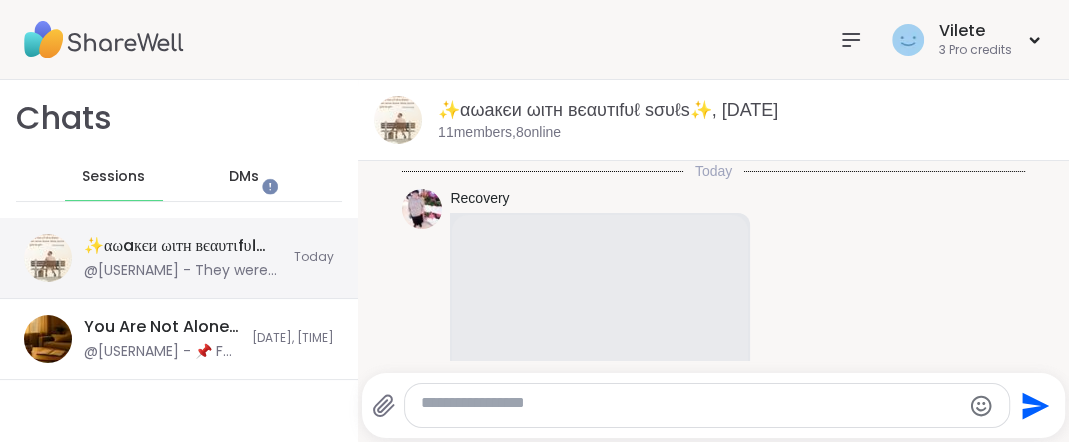 scroll, scrollTop: 9110, scrollLeft: 0, axis: vertical 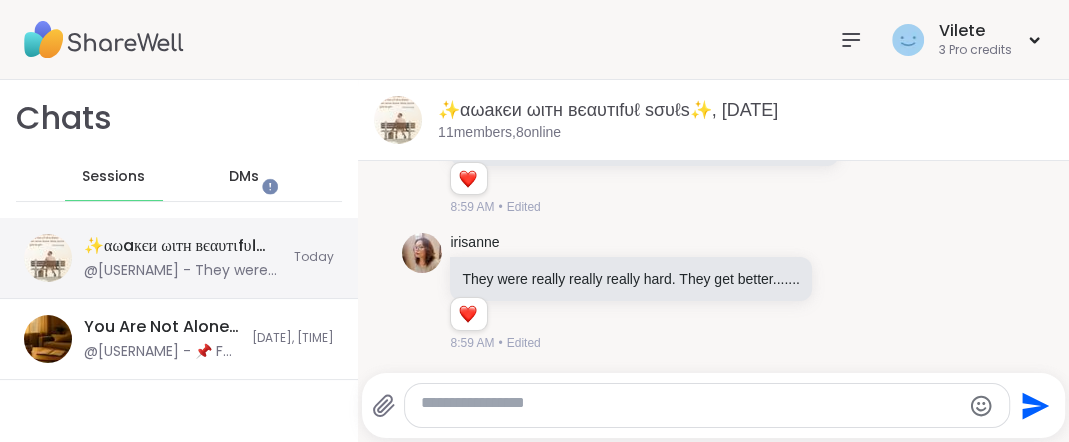 click on "@[USERNAME] - They were really really really hard. They get better......." at bounding box center [183, 271] 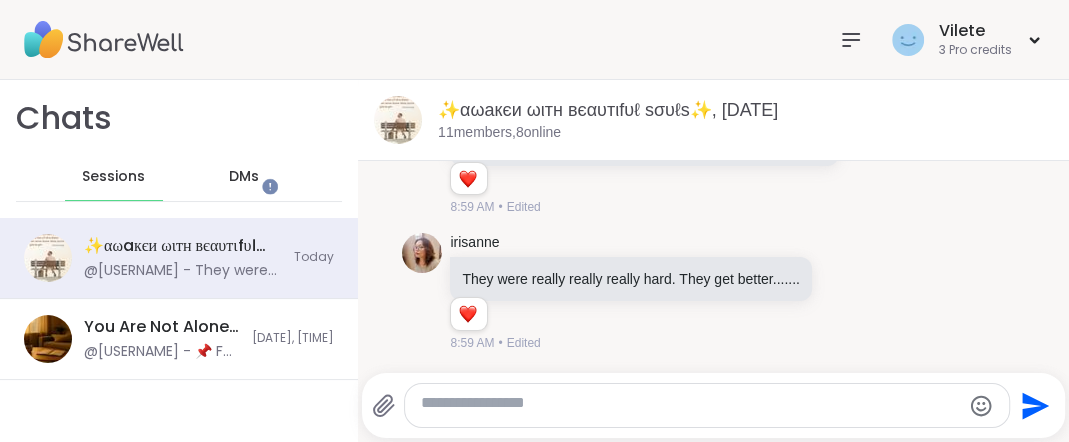scroll, scrollTop: 9110, scrollLeft: 0, axis: vertical 